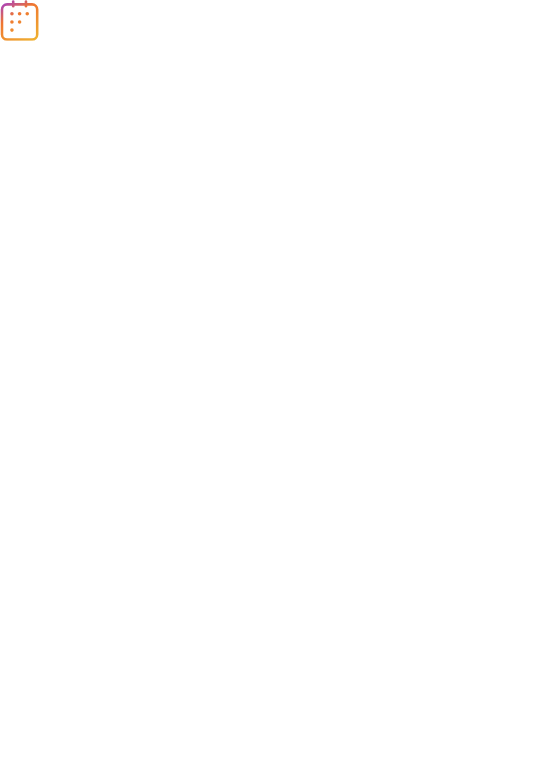 scroll, scrollTop: 0, scrollLeft: 0, axis: both 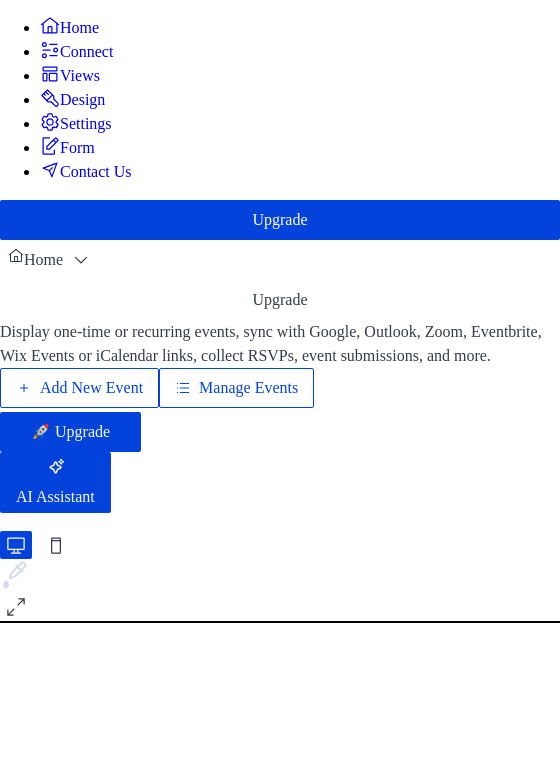 click on "Manage Events" at bounding box center [248, 388] 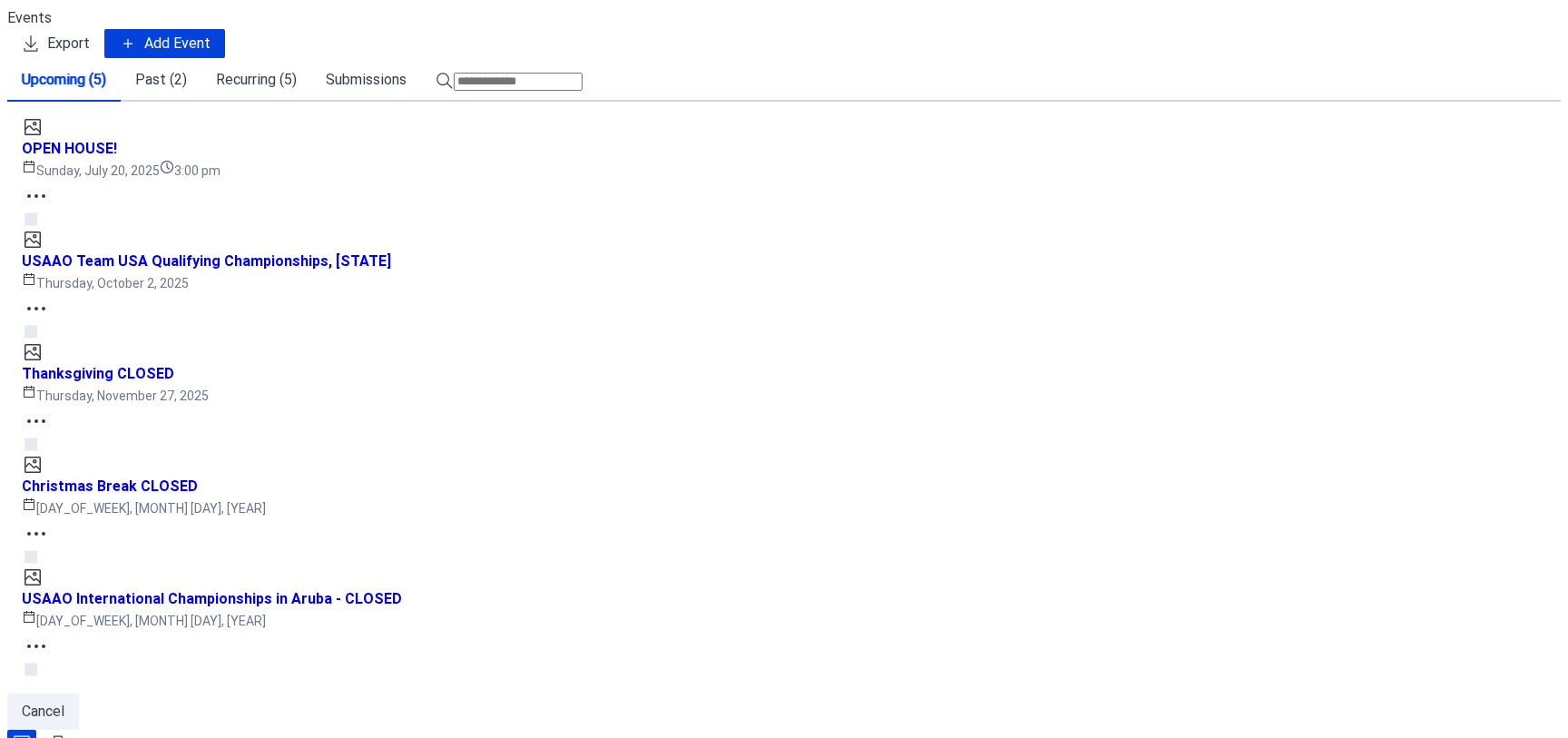 scroll, scrollTop: 0, scrollLeft: 0, axis: both 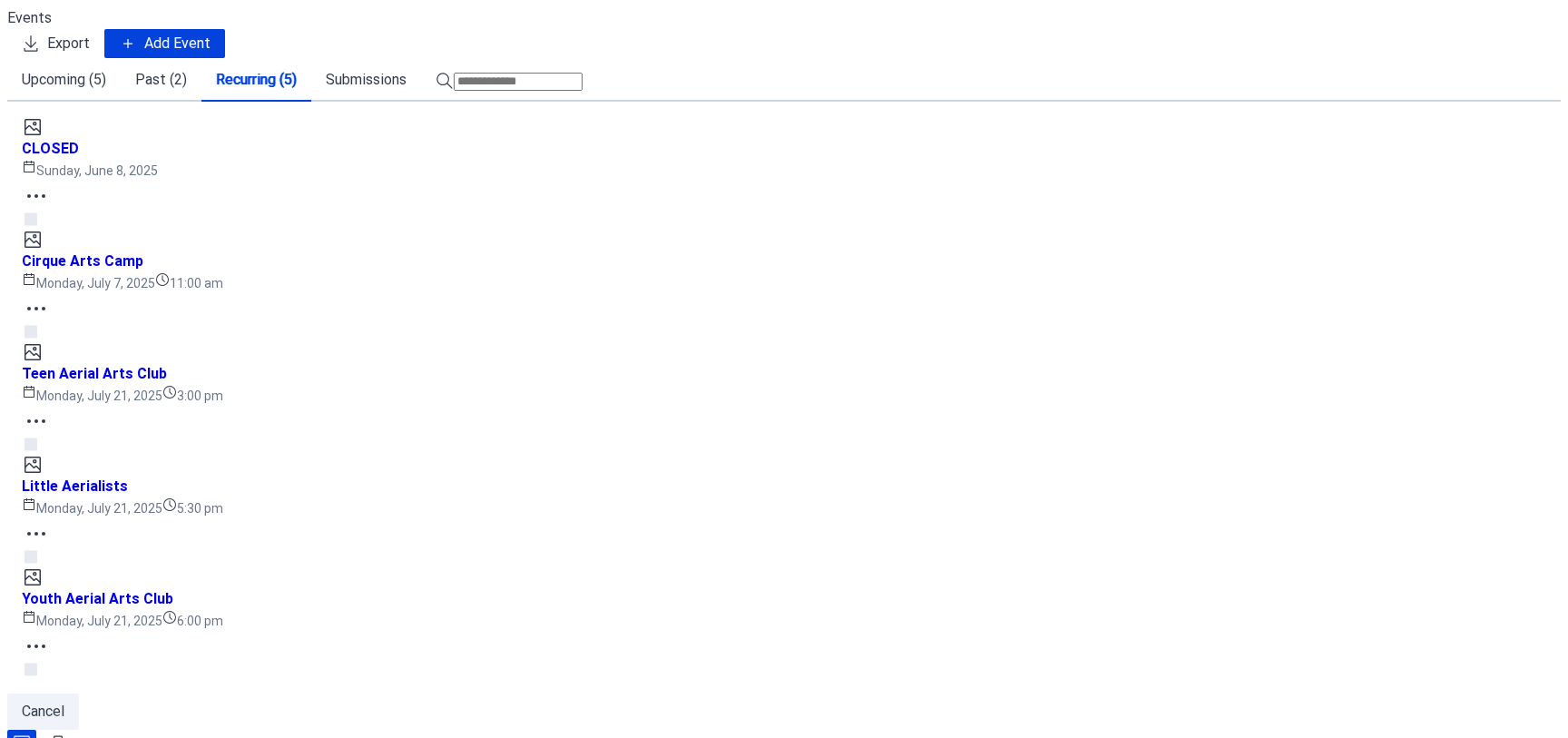 click on "Little  Aerialists [DAY_OF_WEEK], [MONTH] [DAY], [YEAR] [TIME]" at bounding box center (784, 497) 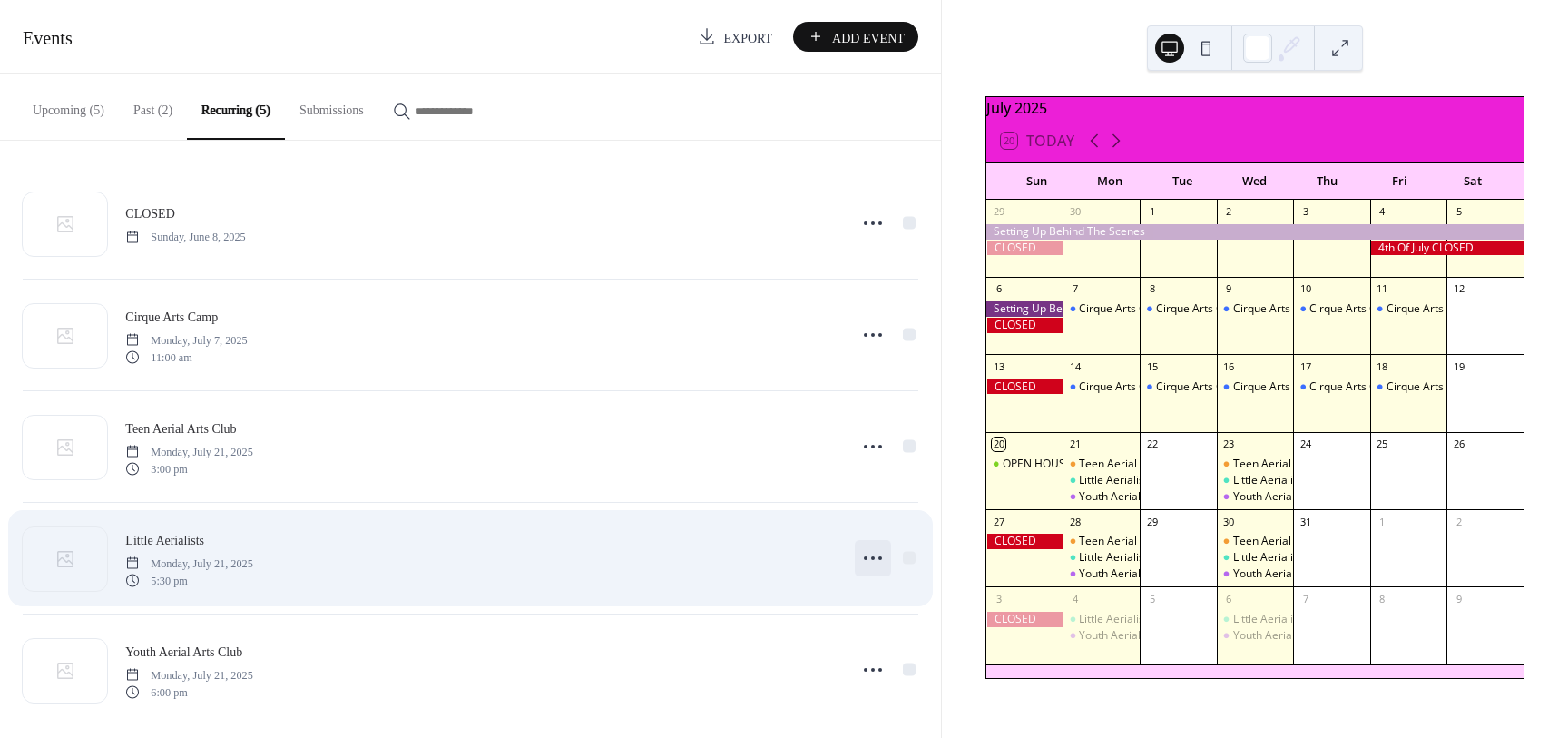 click 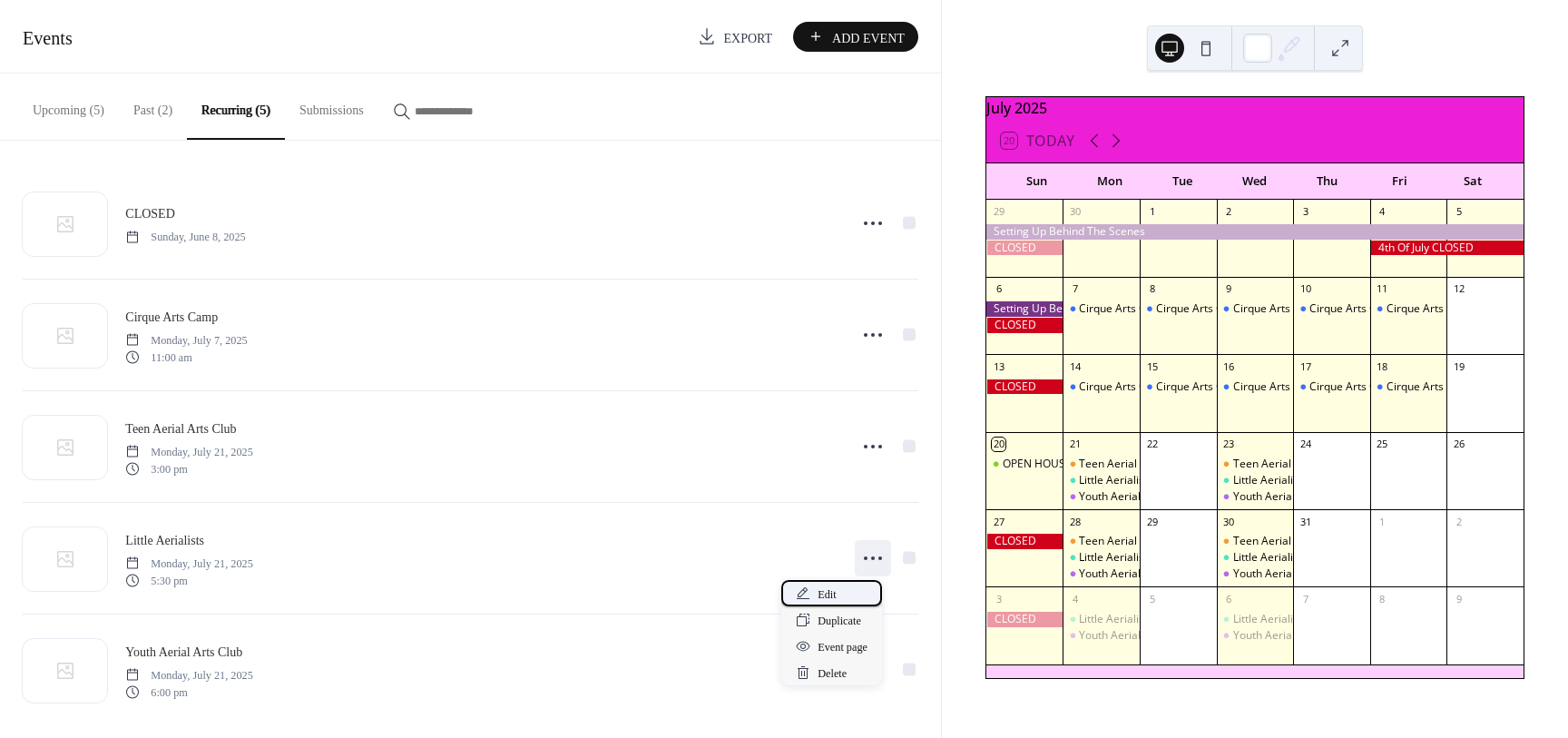click on "Edit" at bounding box center (827, 595) 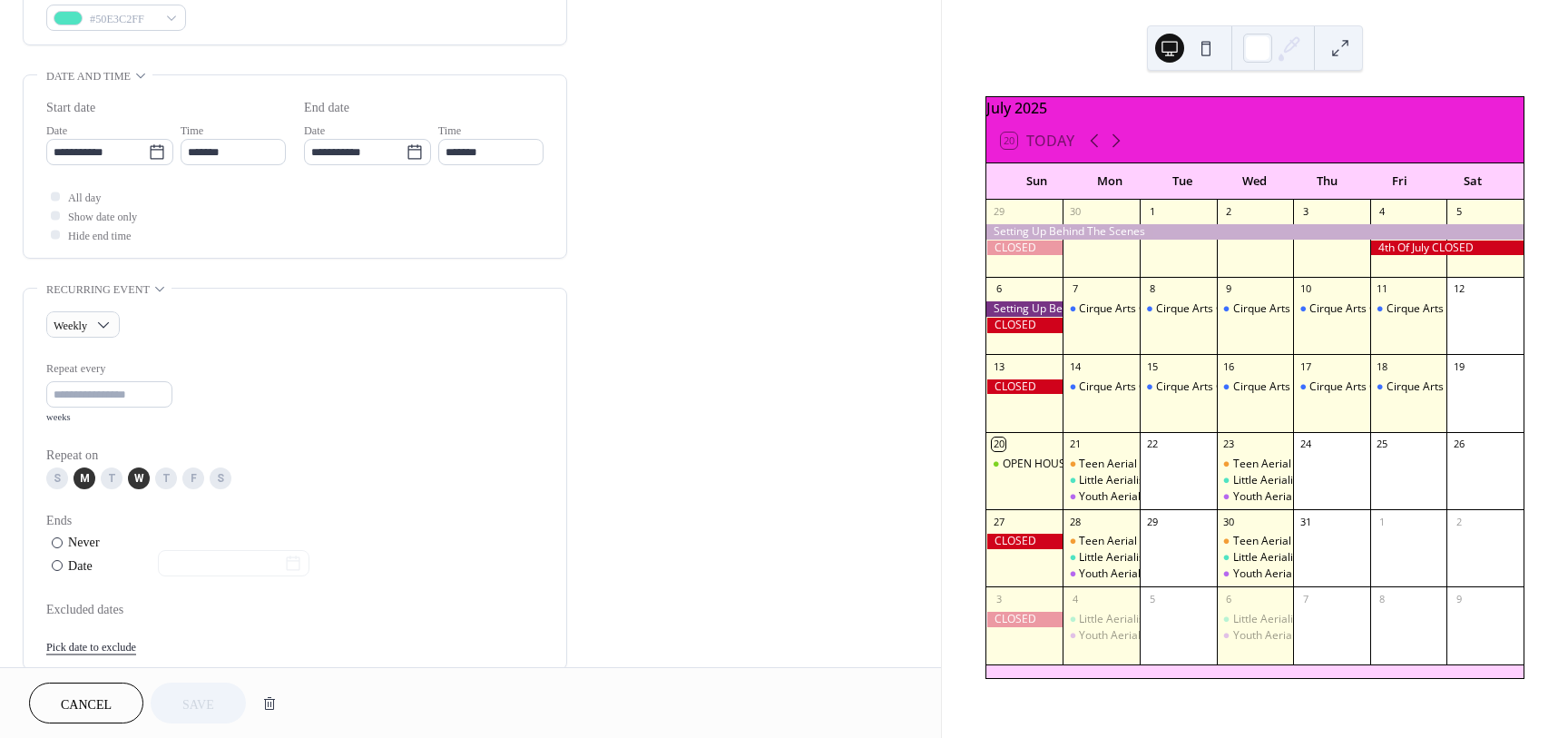 scroll, scrollTop: 525, scrollLeft: 0, axis: vertical 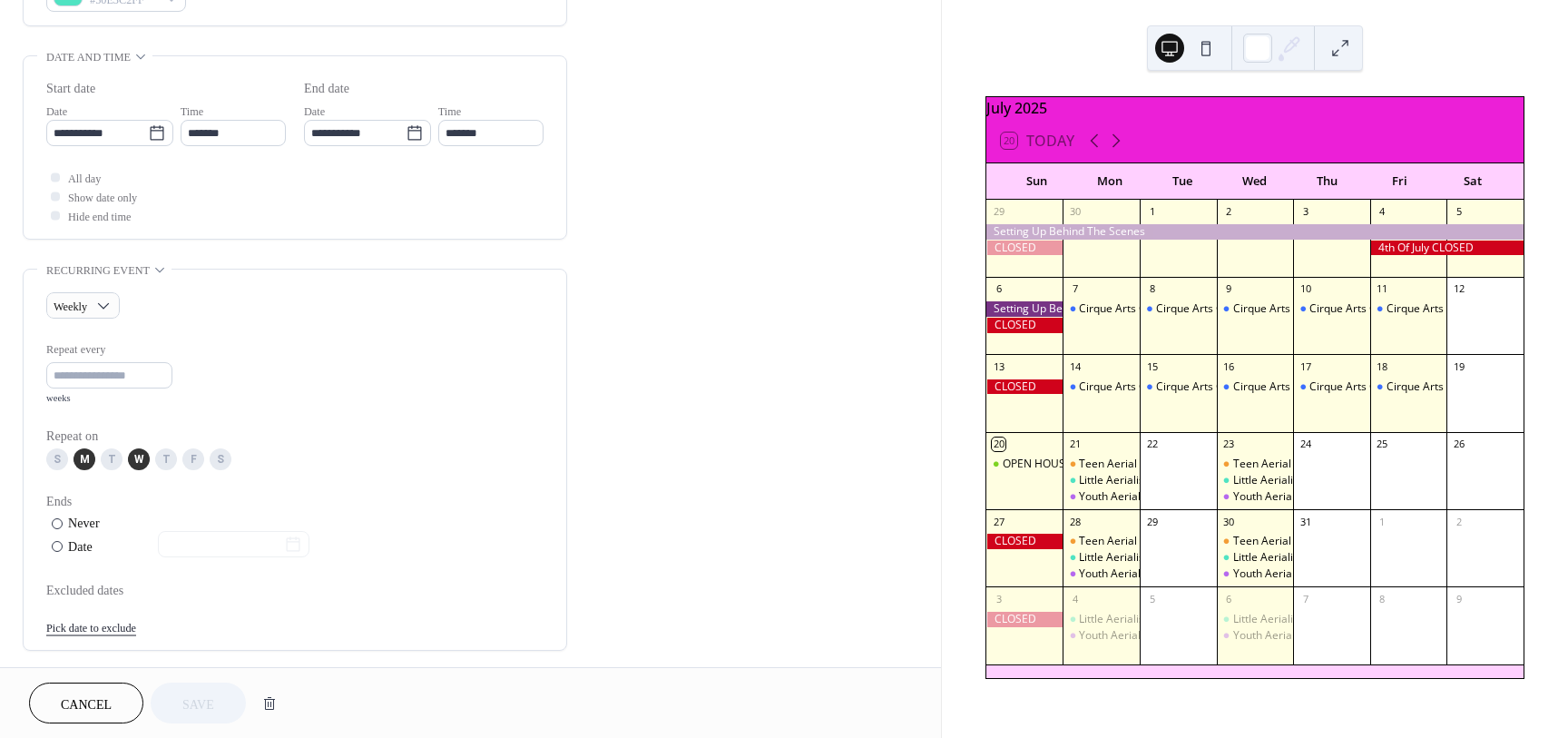 click on "W" at bounding box center (139, 459) 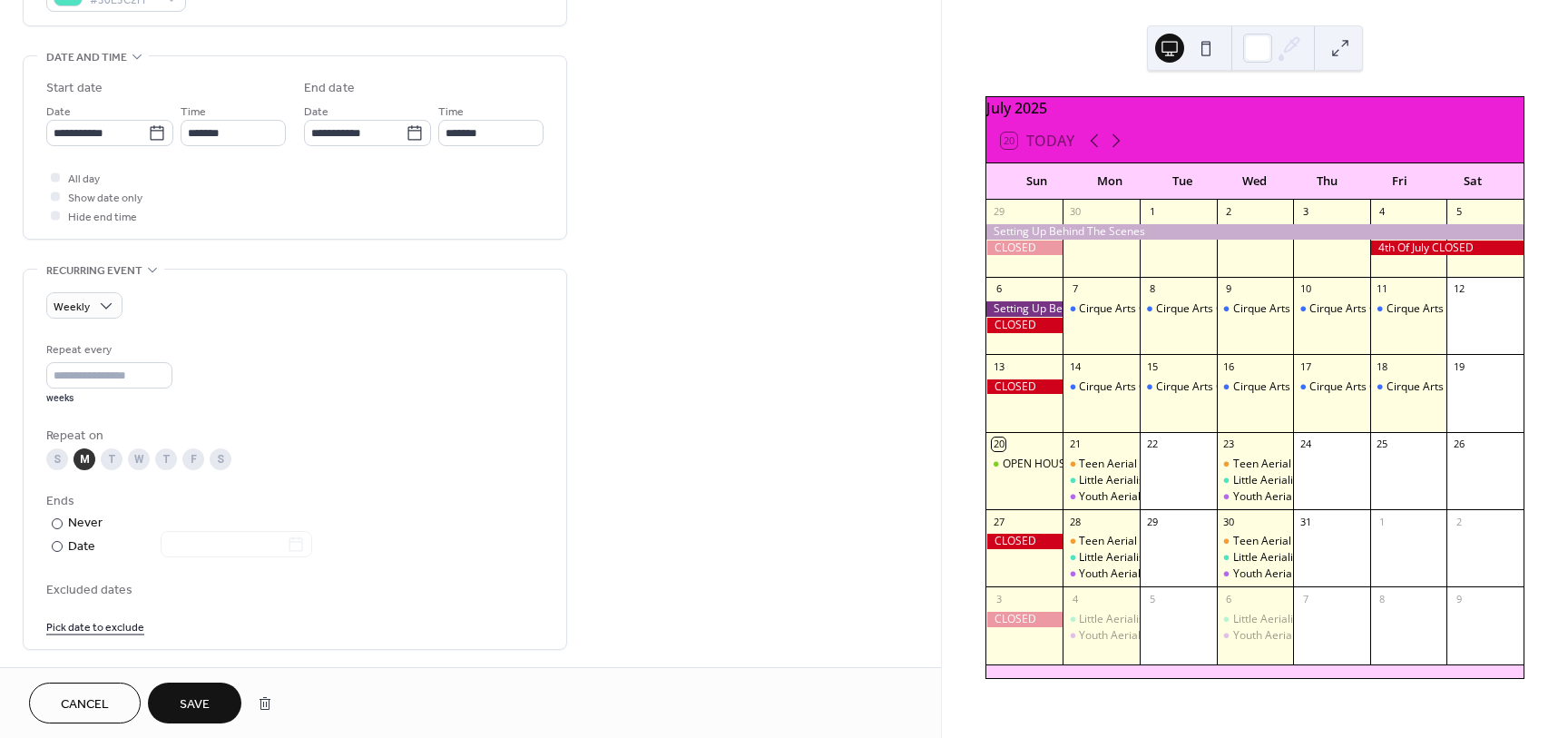 click on "Save" at bounding box center [194, 704] 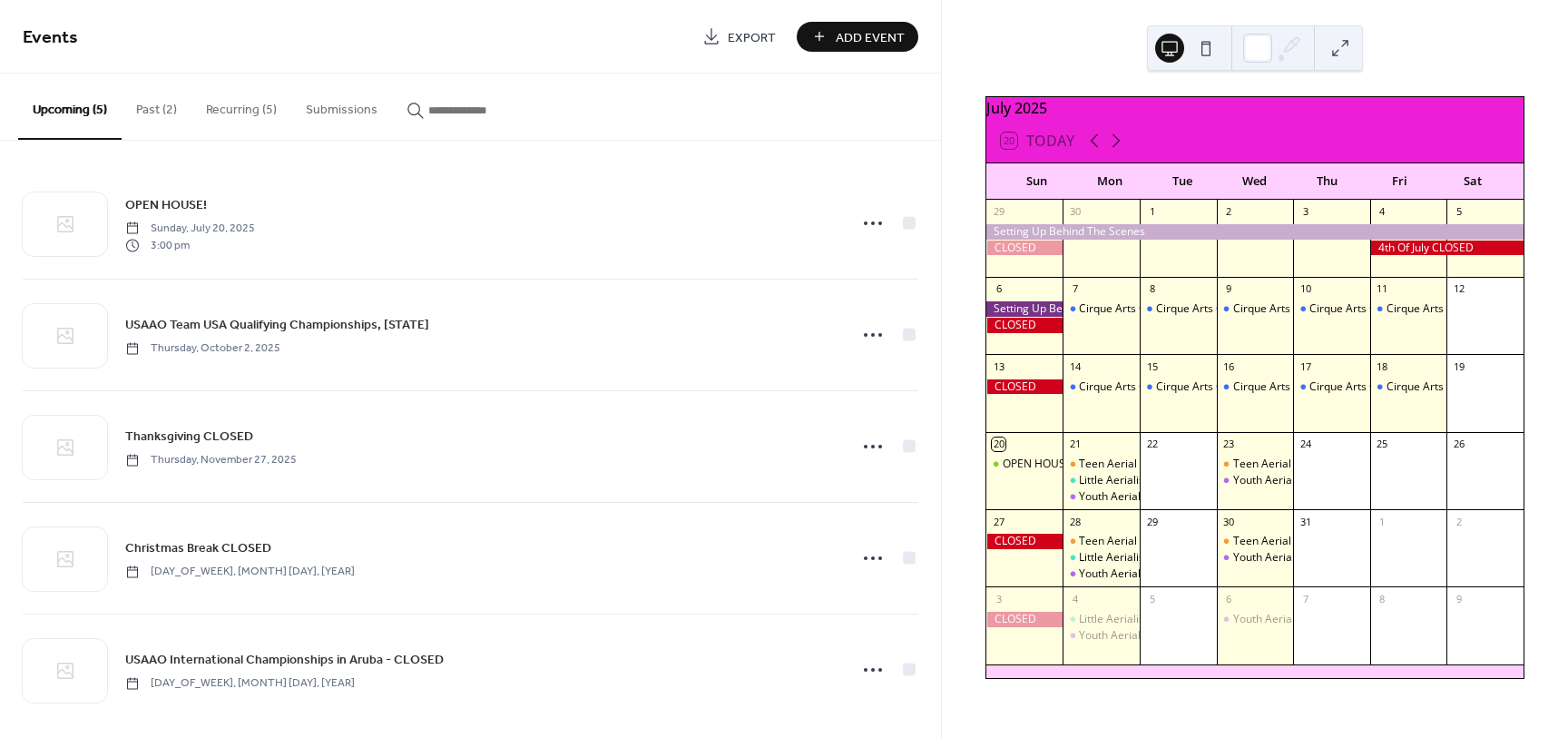 click on "Add Event" at bounding box center [870, 37] 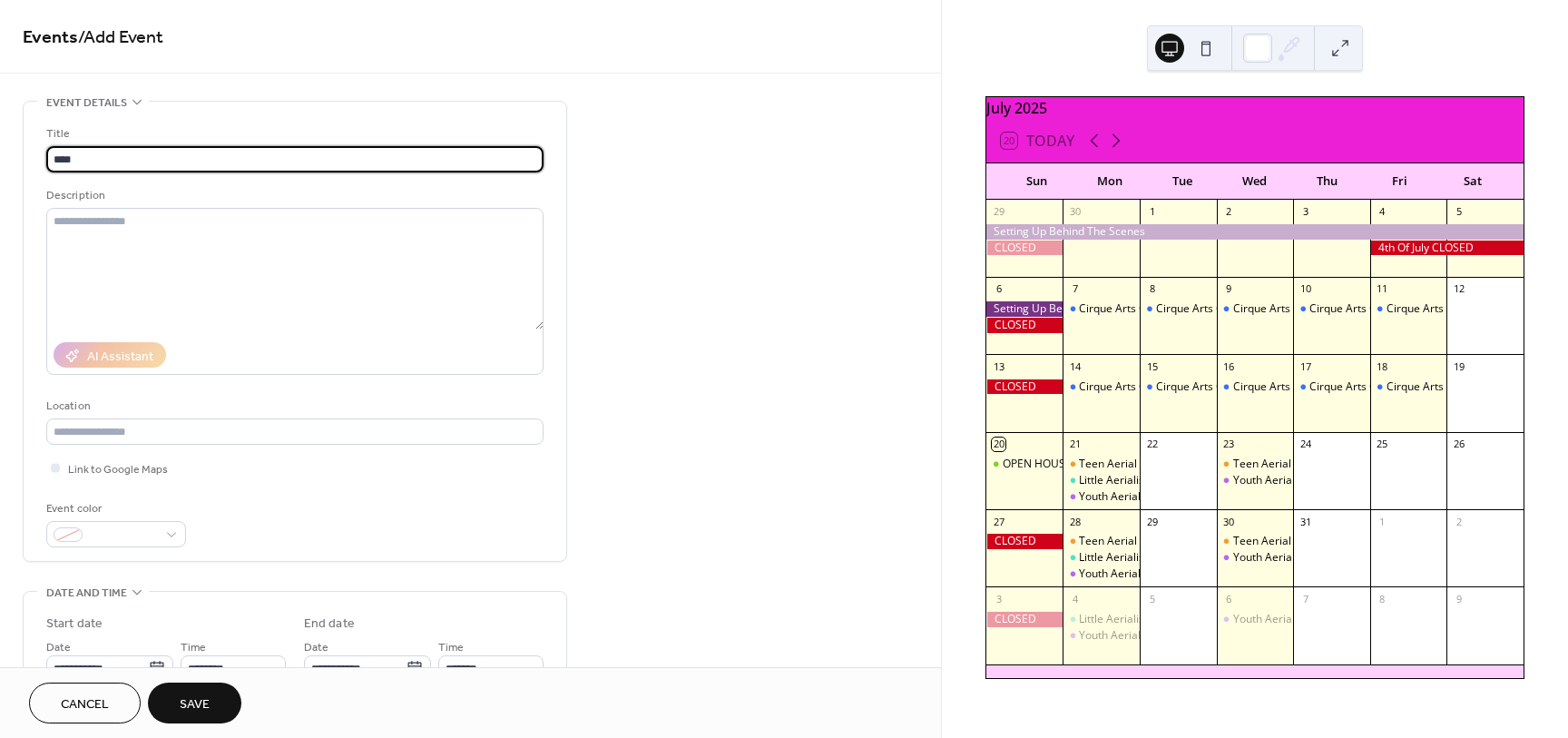 type on "*****" 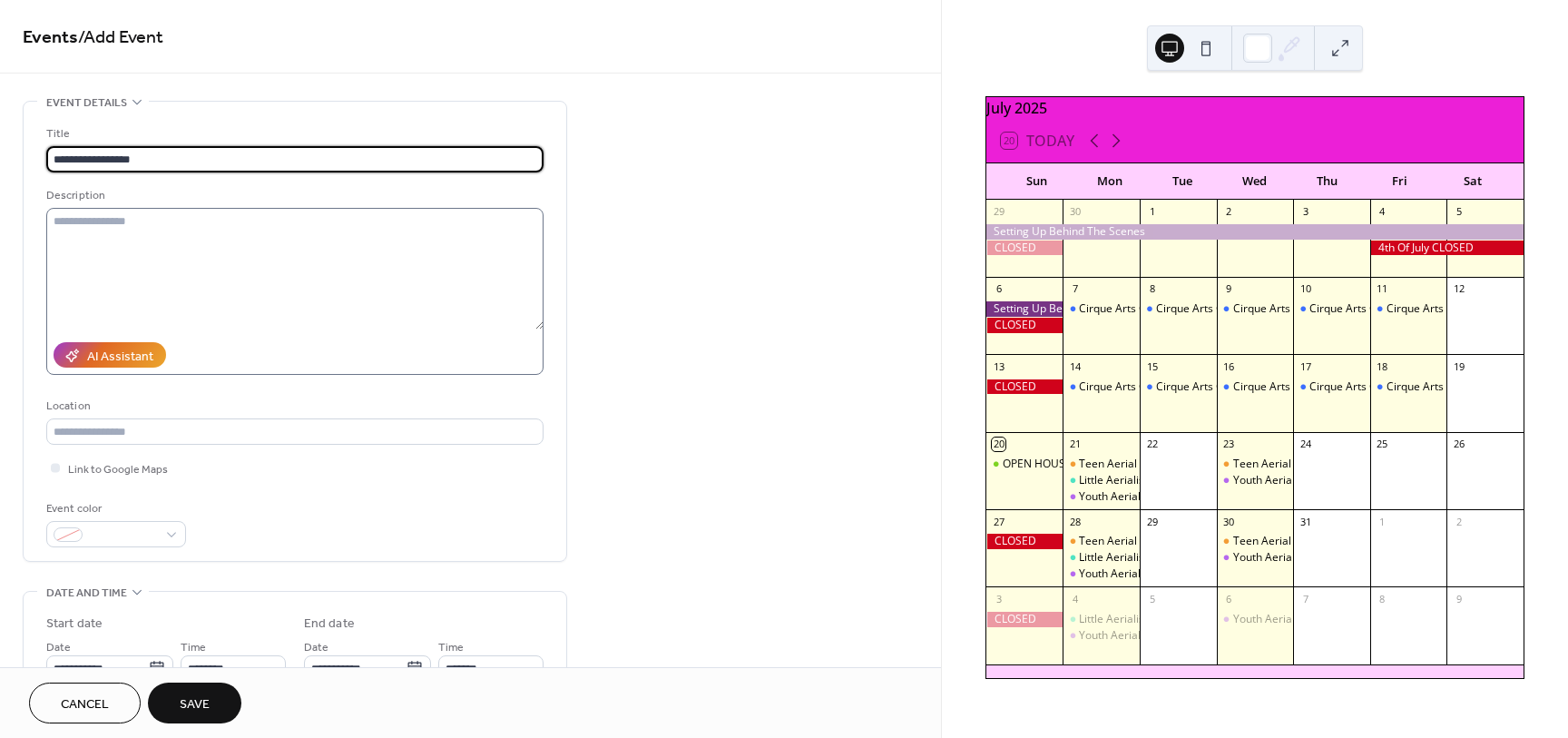 type on "**********" 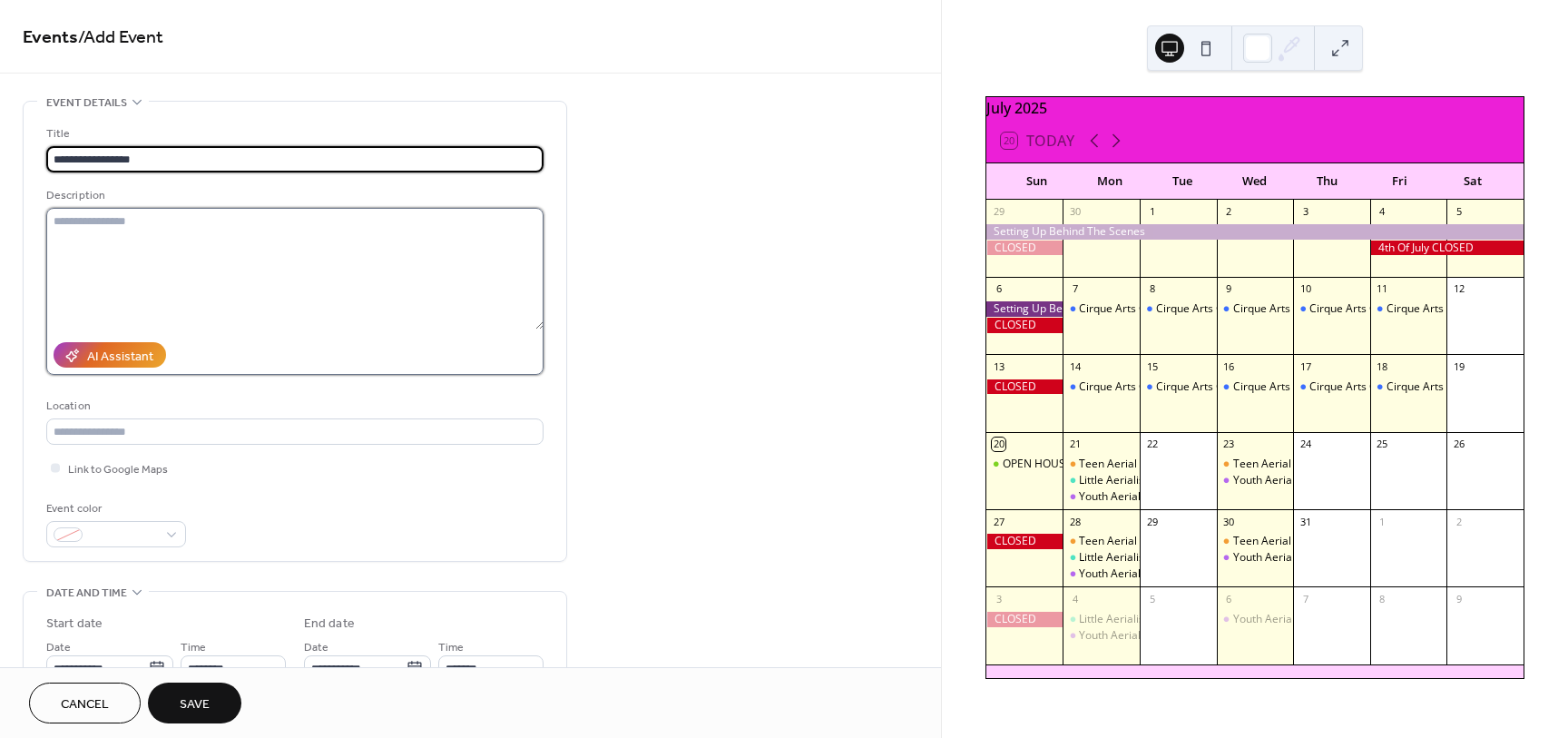click at bounding box center (295, 269) 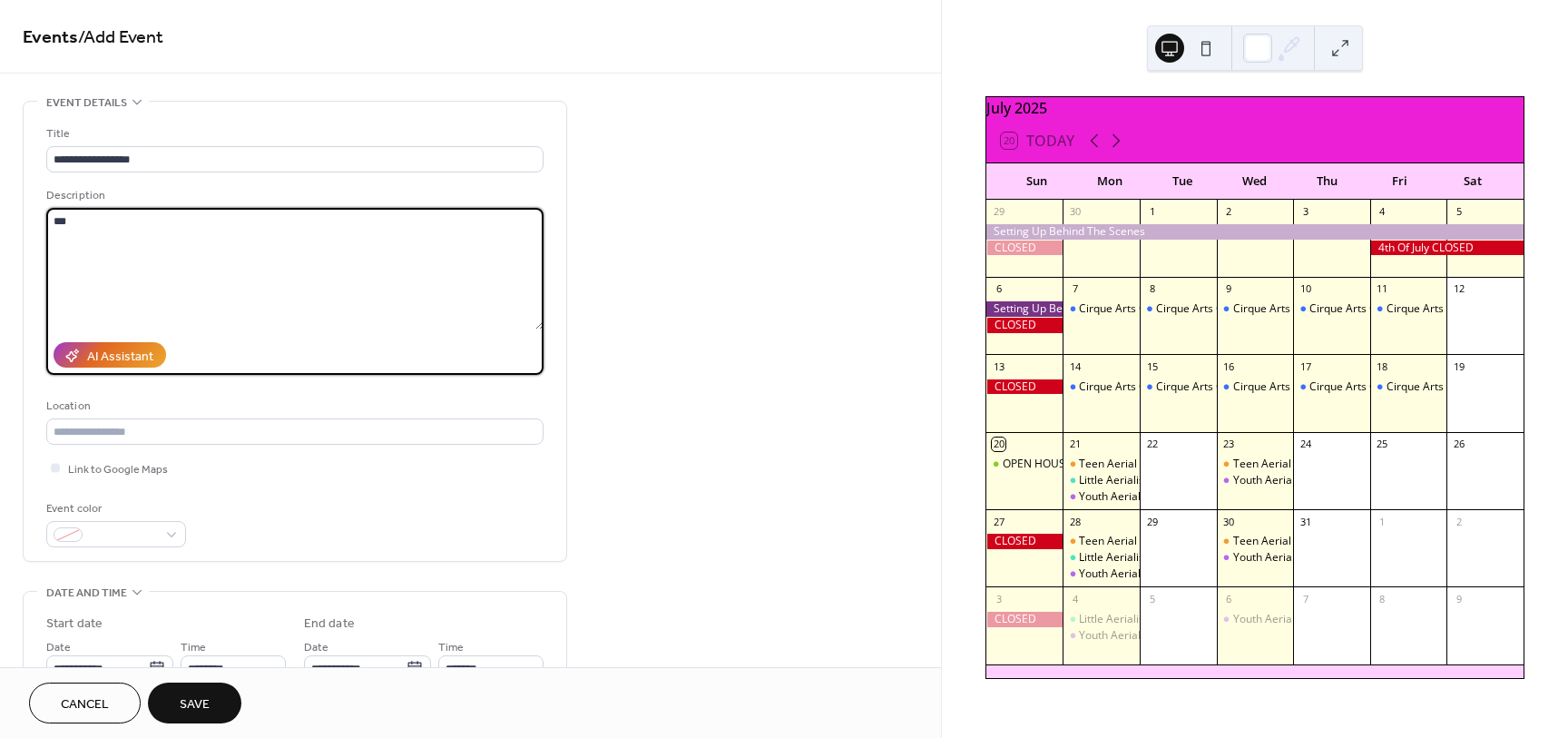 click on "***" at bounding box center [295, 269] 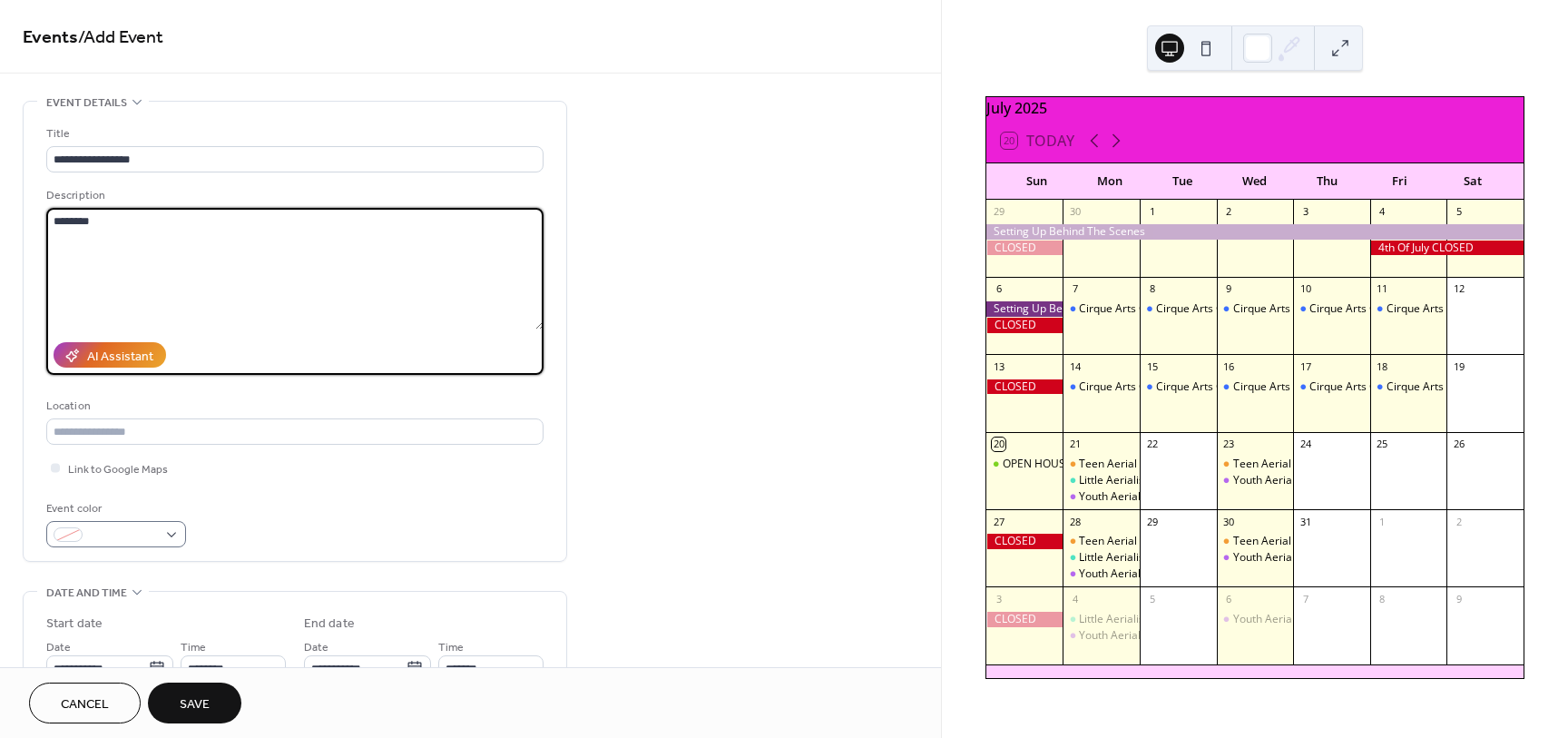 type on "********" 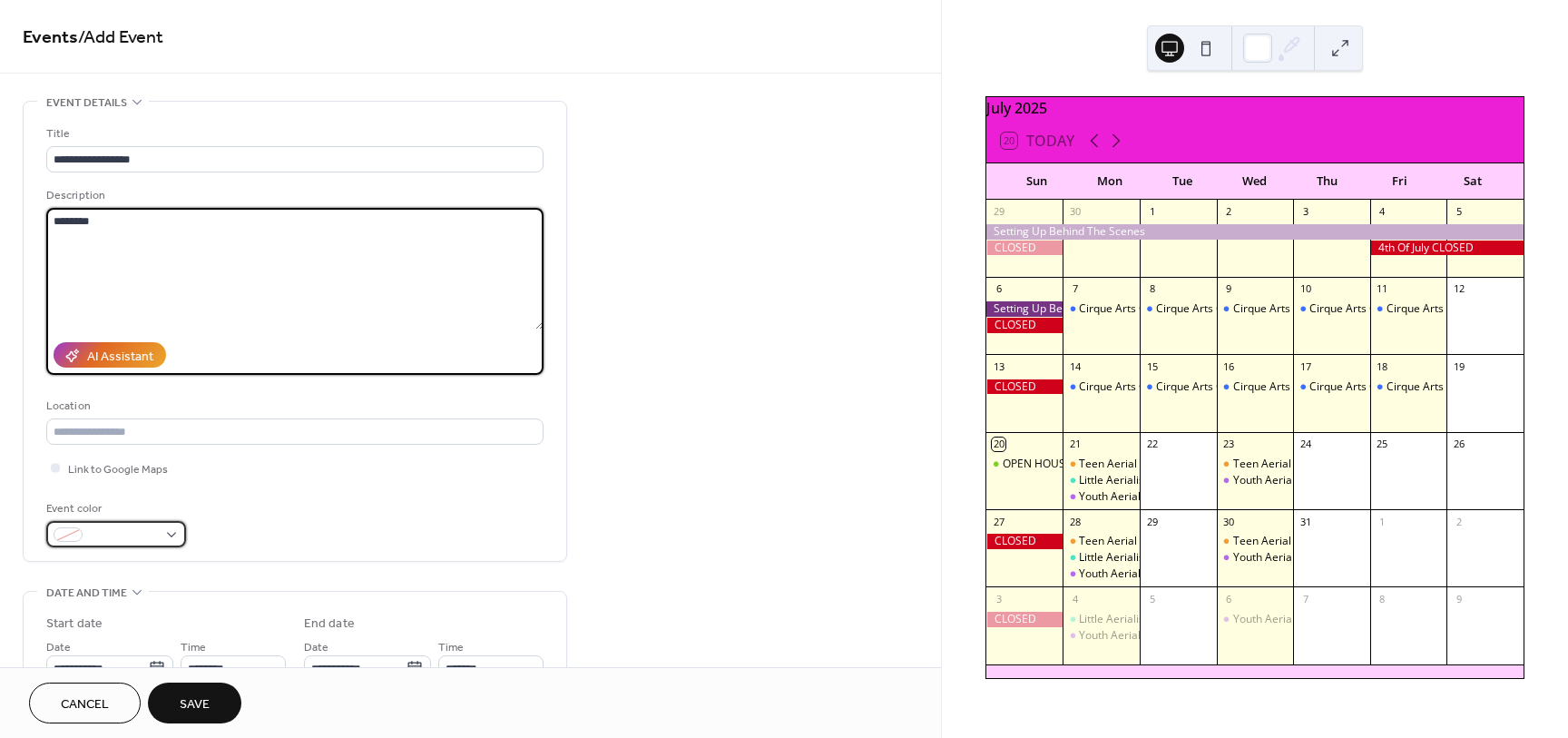 click at bounding box center (116, 534) 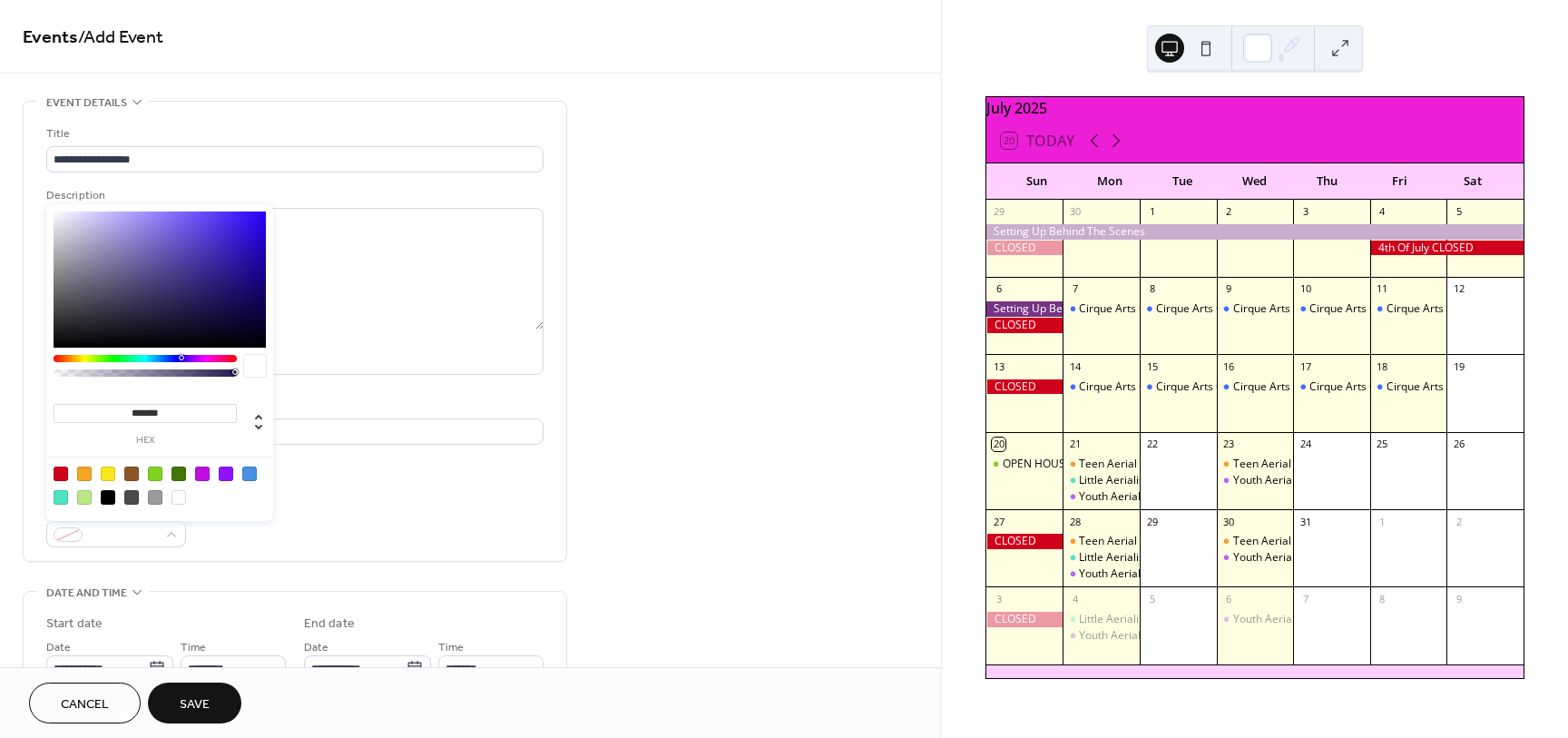 click at bounding box center [61, 497] 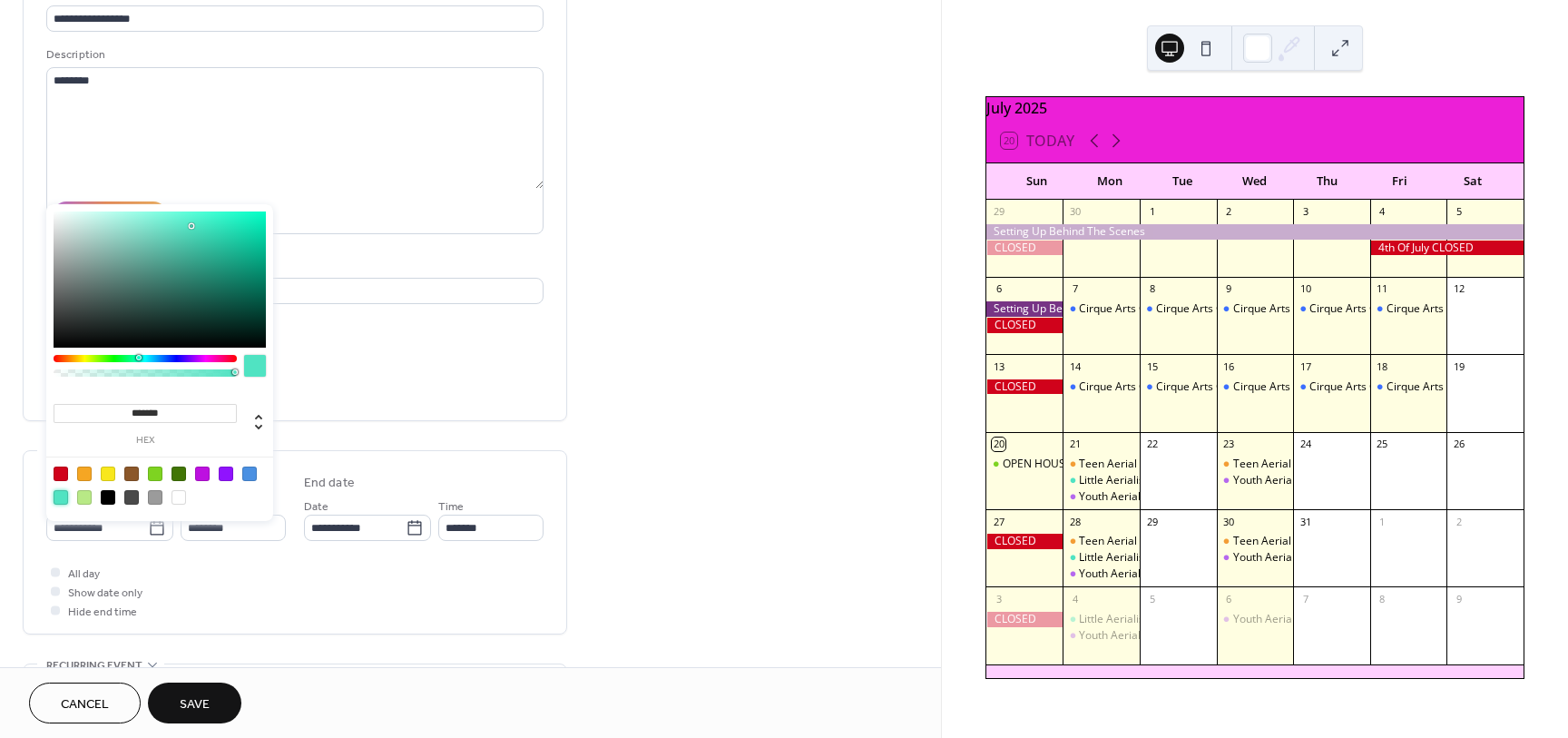 scroll, scrollTop: 143, scrollLeft: 0, axis: vertical 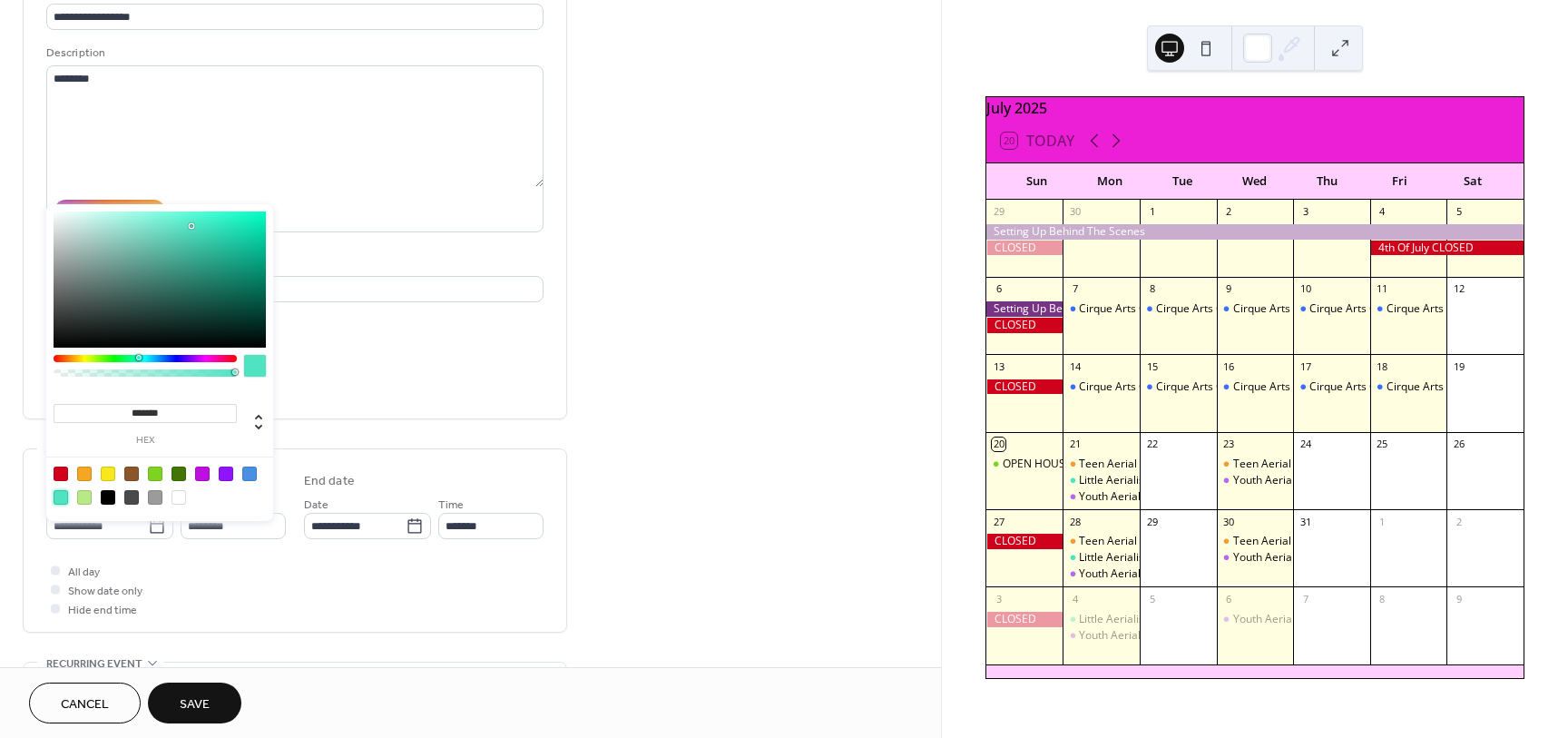 click on "**********" at bounding box center [470, 511] 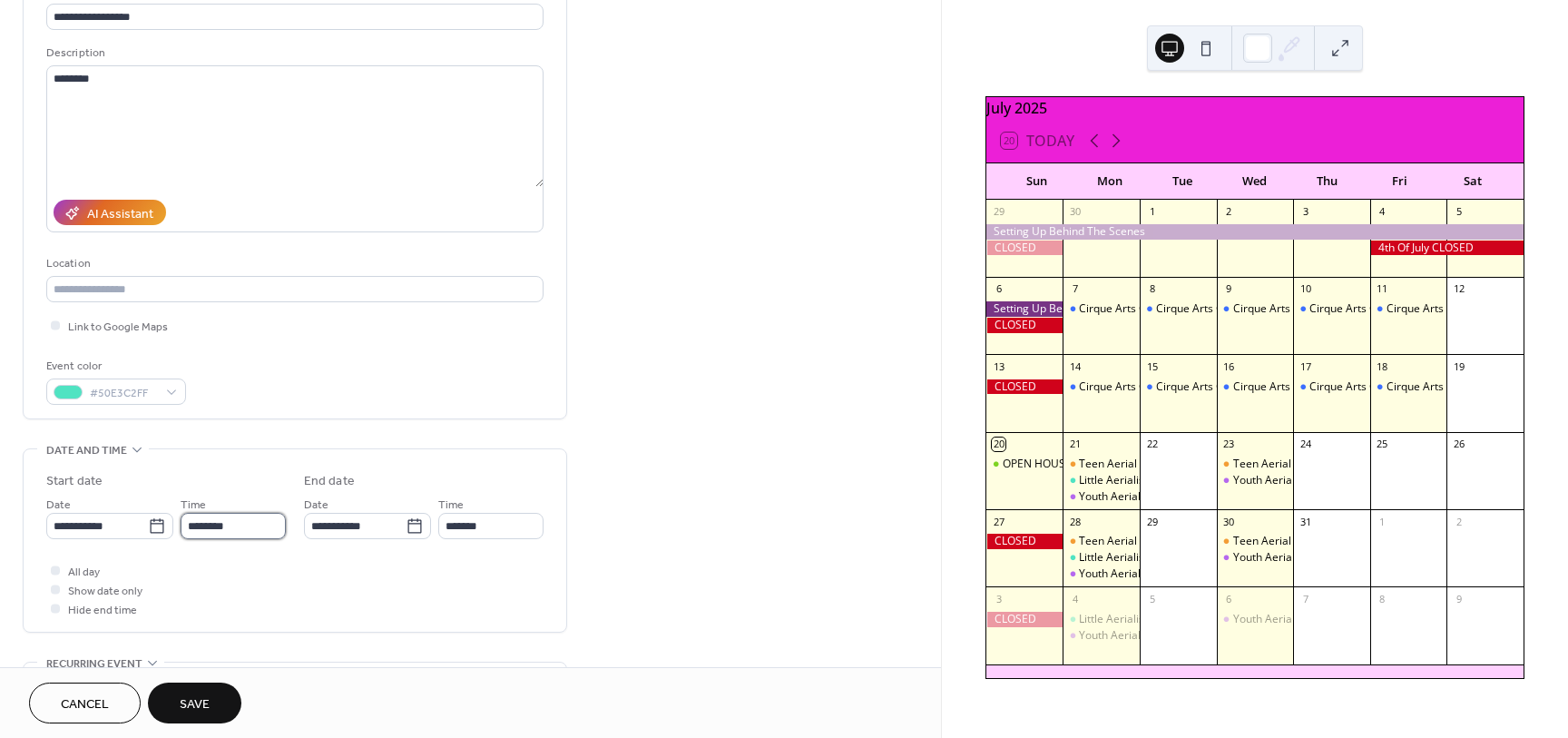 click on "********" at bounding box center [233, 526] 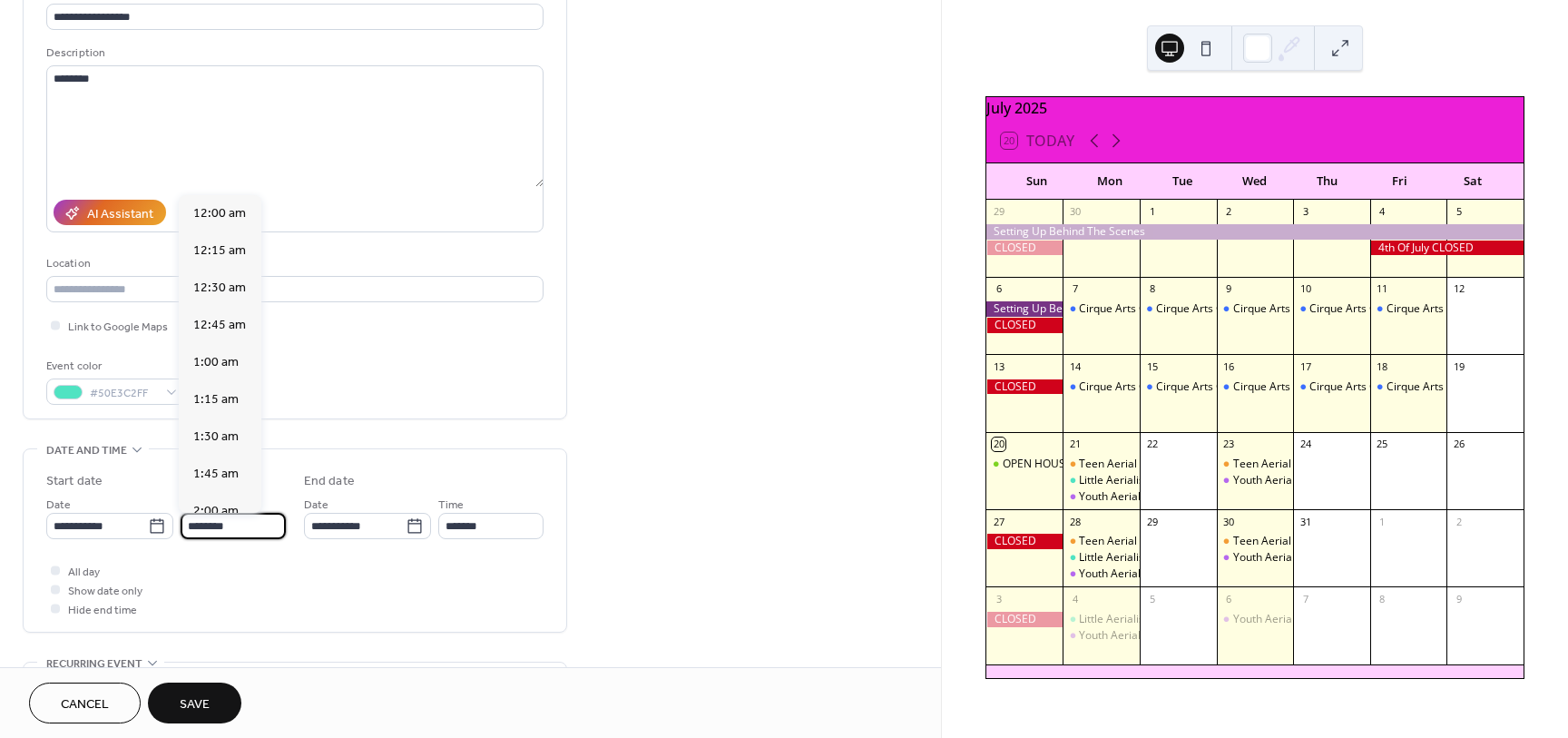 scroll, scrollTop: 1830, scrollLeft: 0, axis: vertical 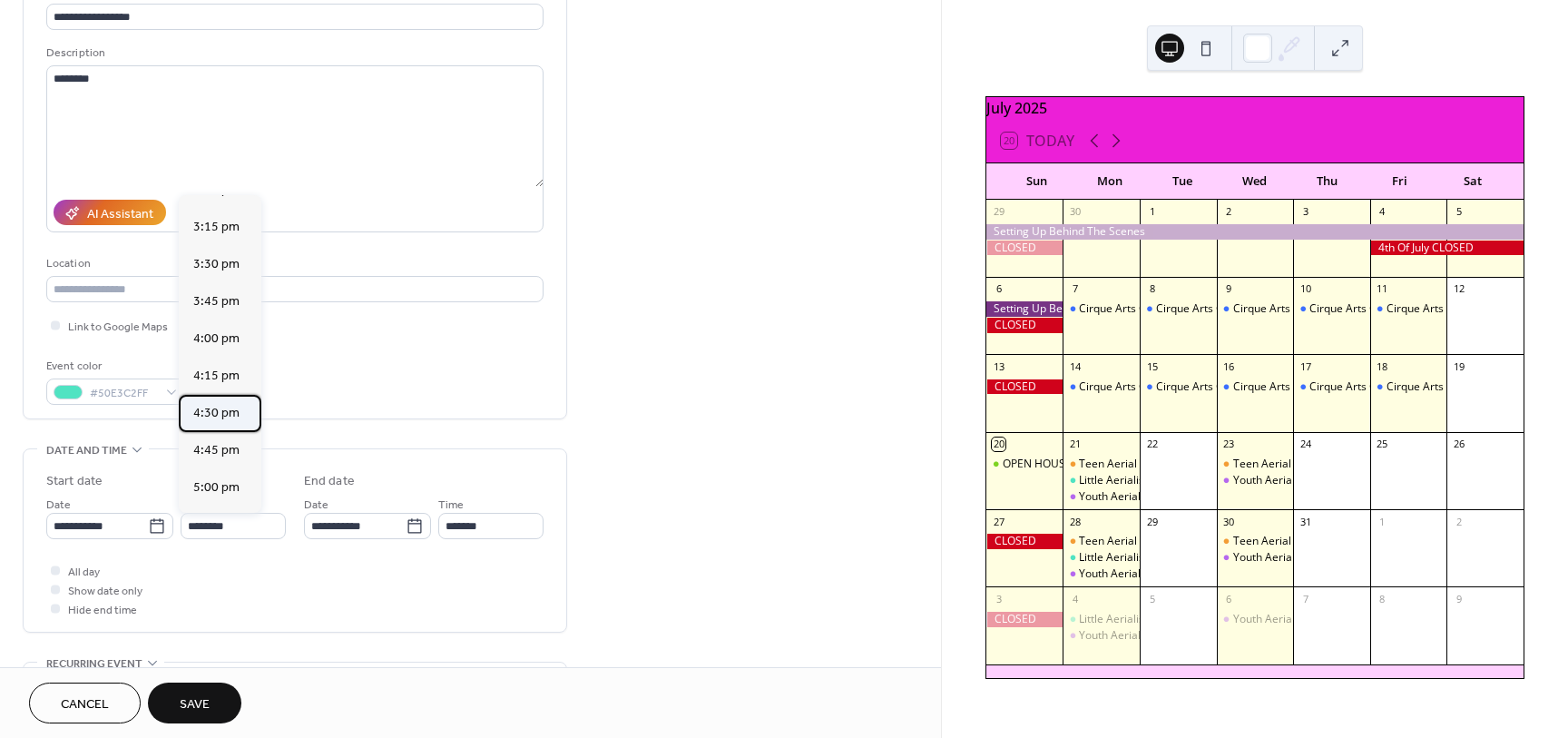 click on "4:30 pm" at bounding box center [216, 413] 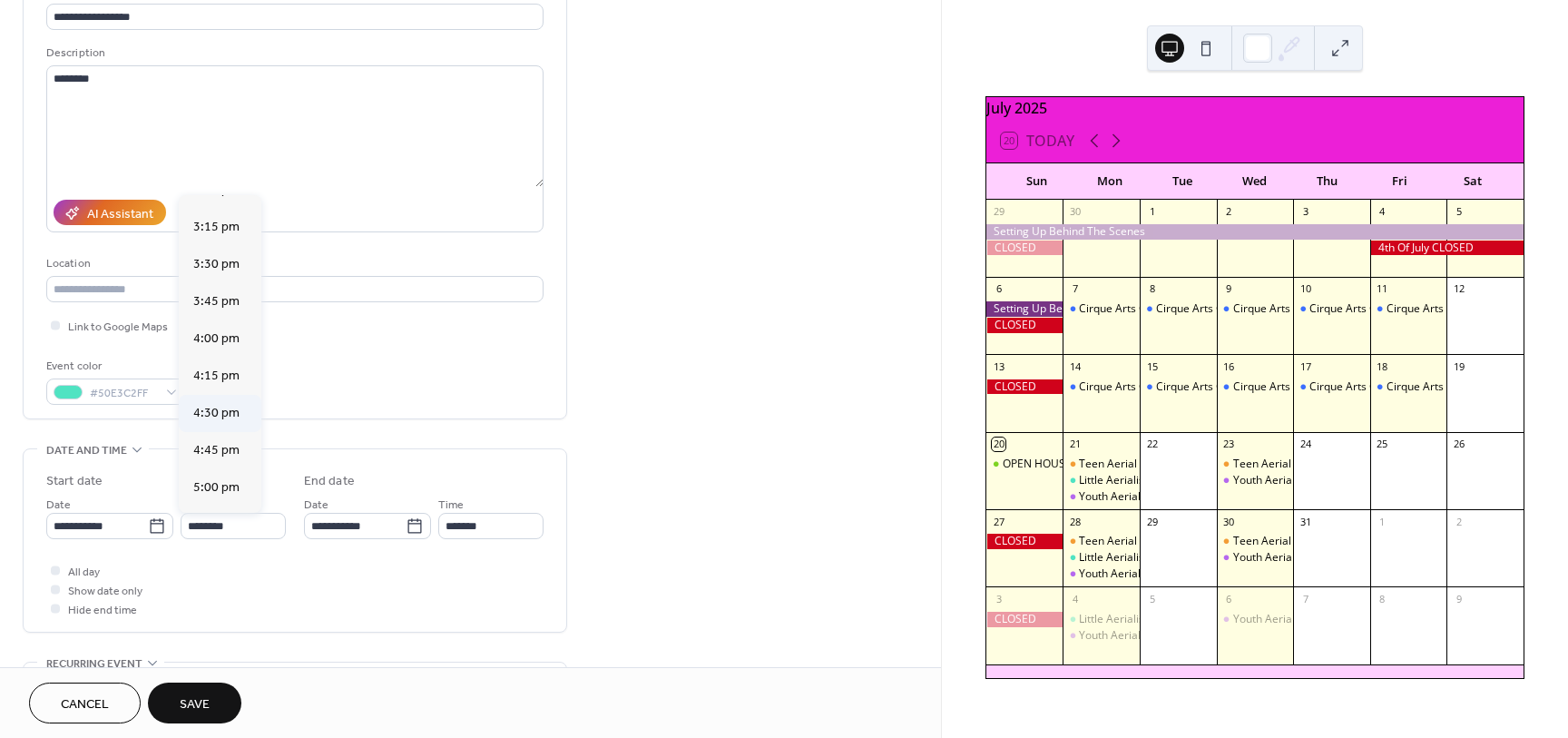 type on "*******" 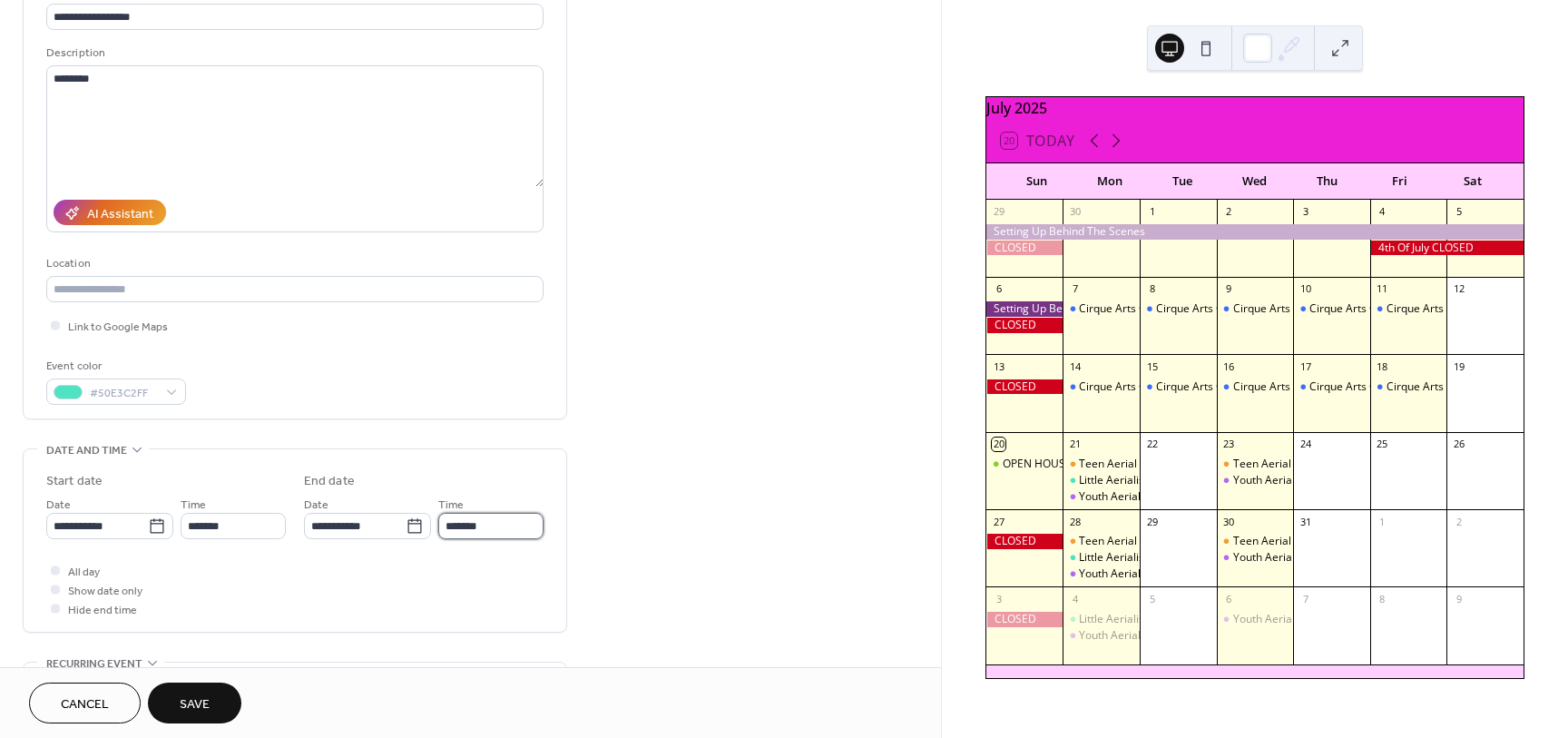 click on "*******" at bounding box center [491, 526] 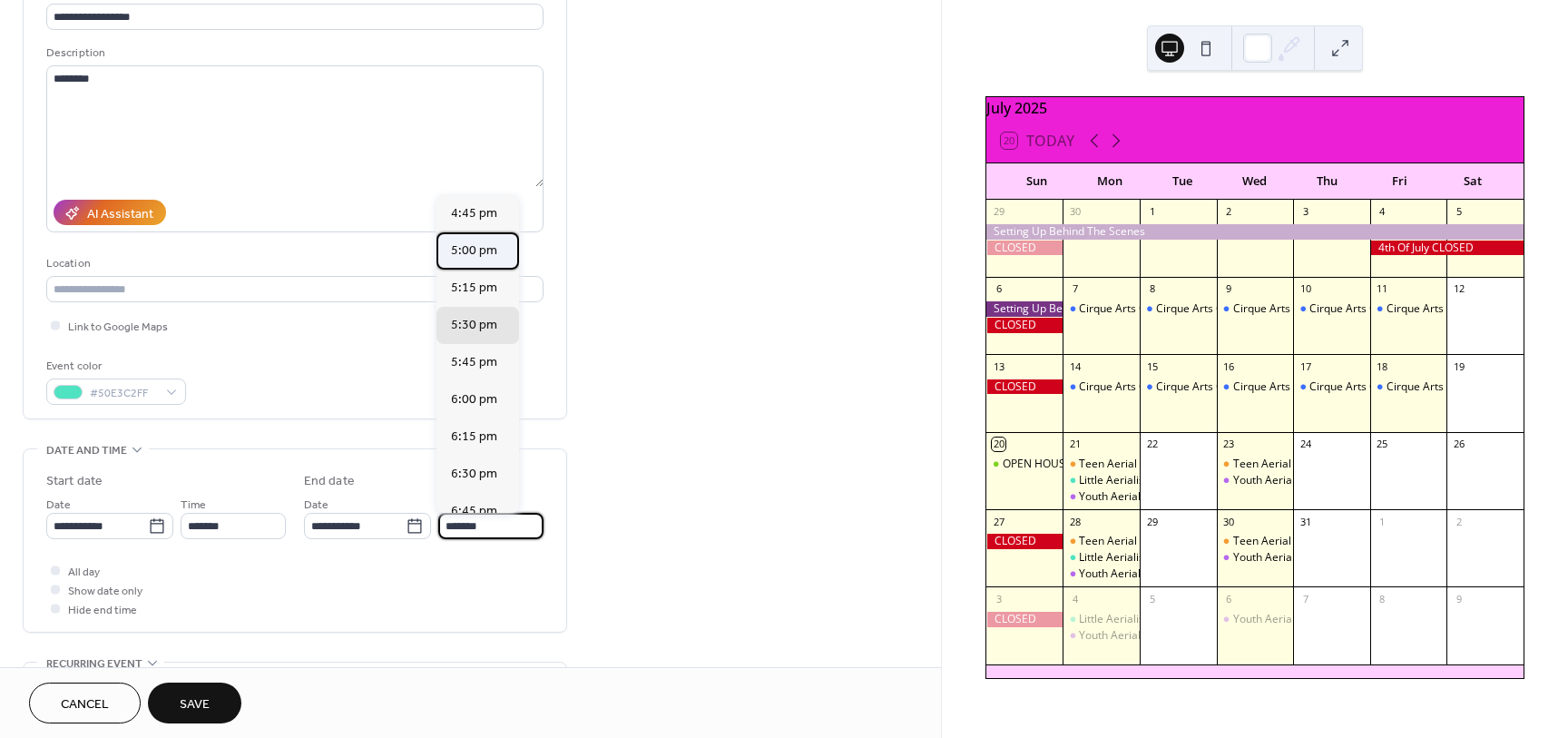 click on "5:00 pm" at bounding box center [474, 251] 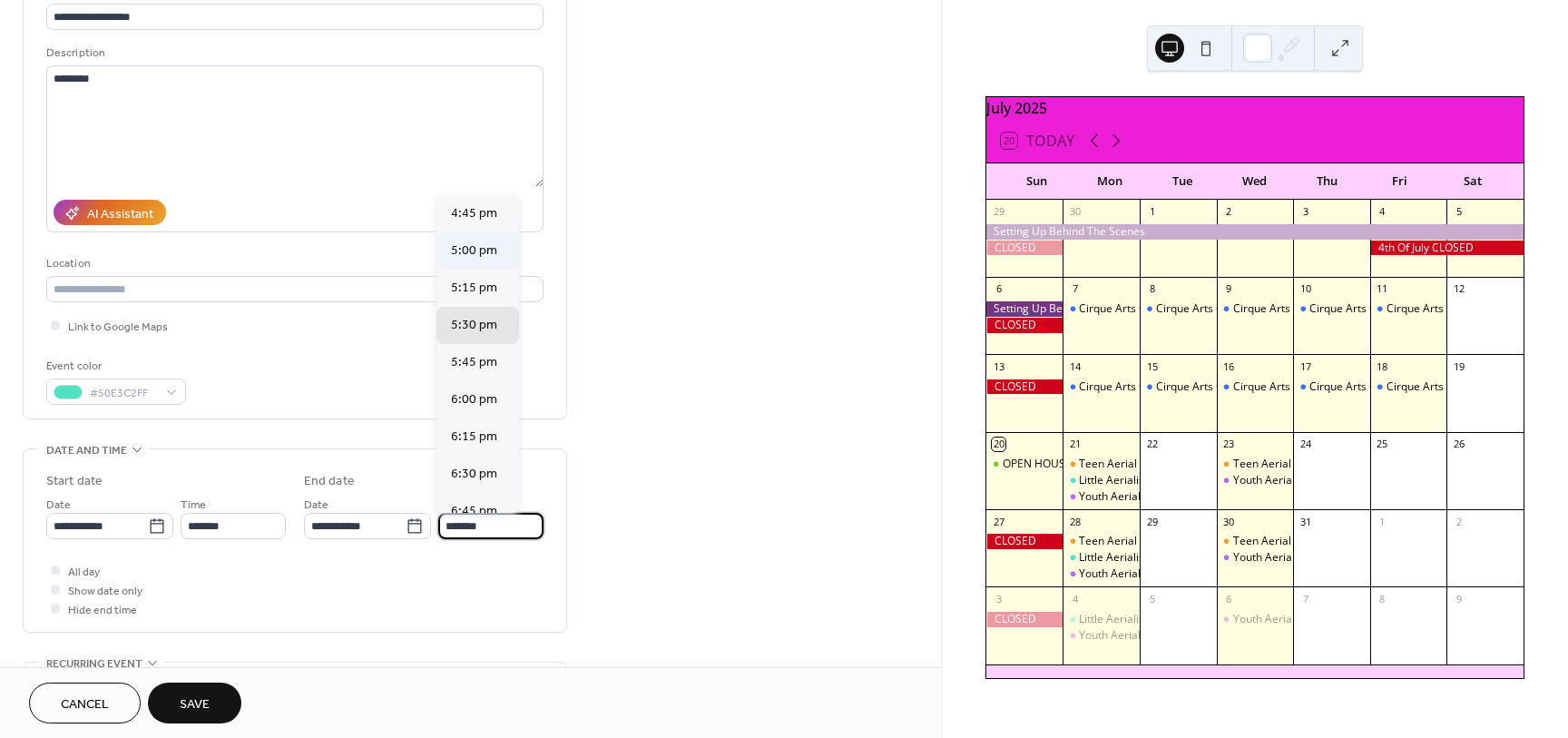 type on "*******" 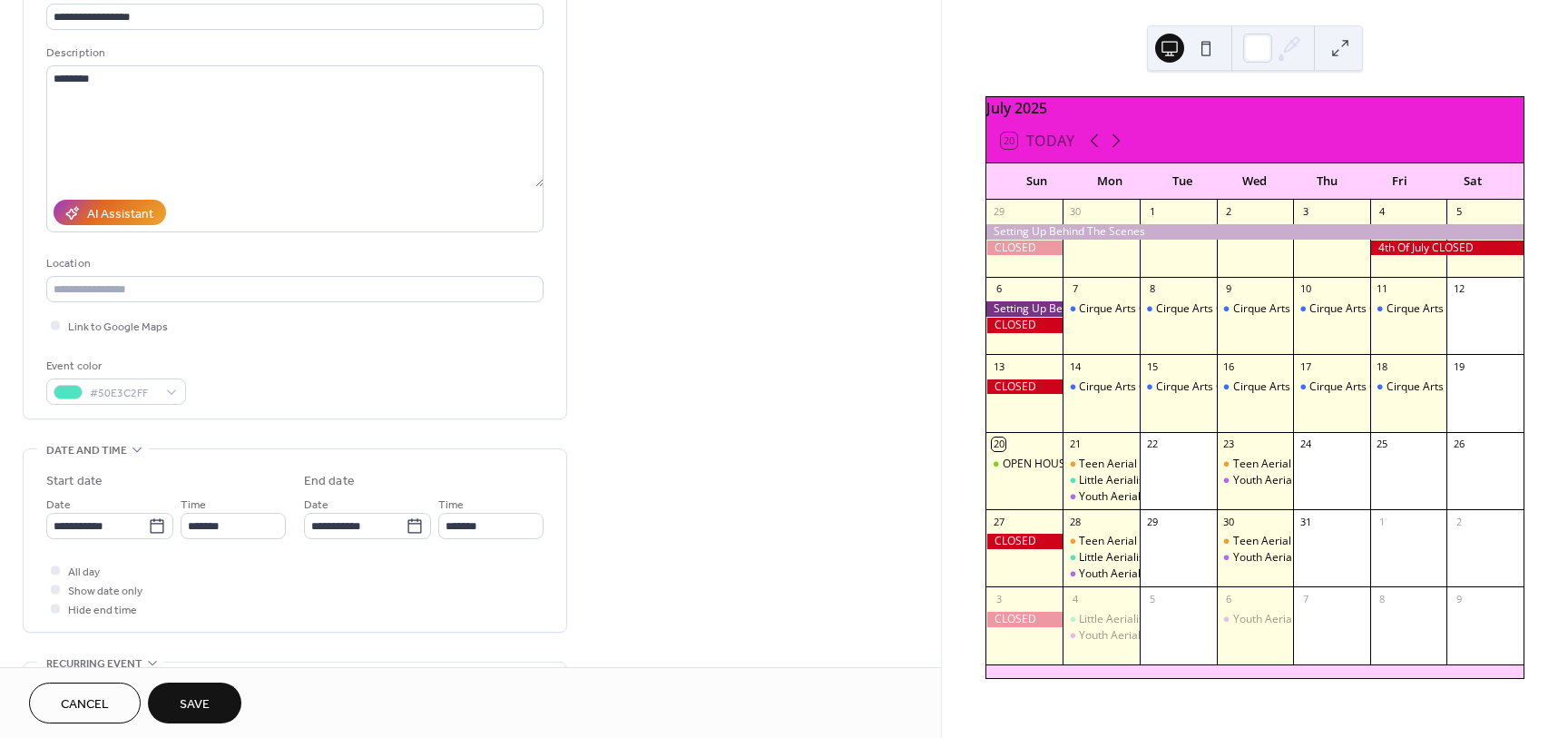 click on "Save" at bounding box center [194, 704] 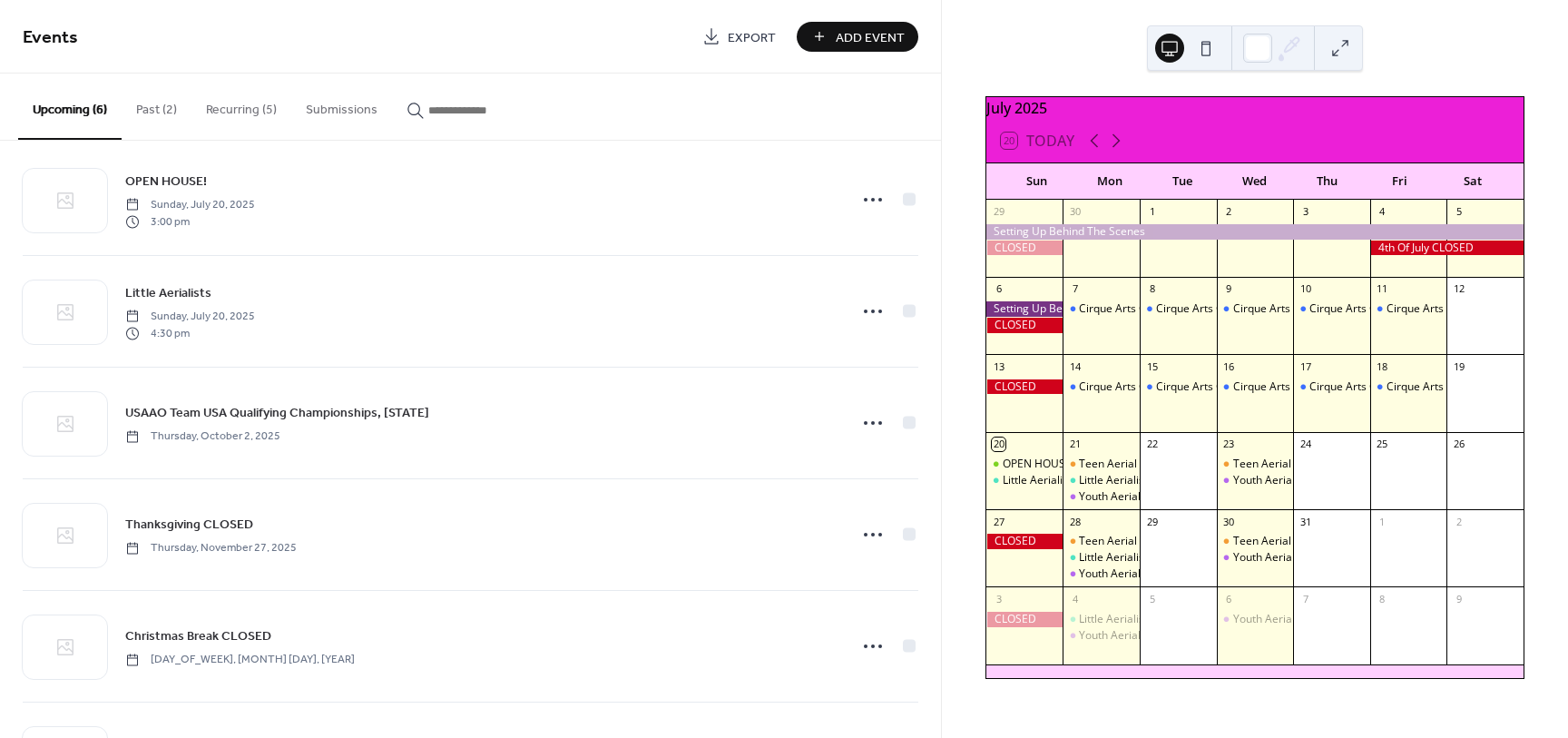 scroll, scrollTop: 7, scrollLeft: 0, axis: vertical 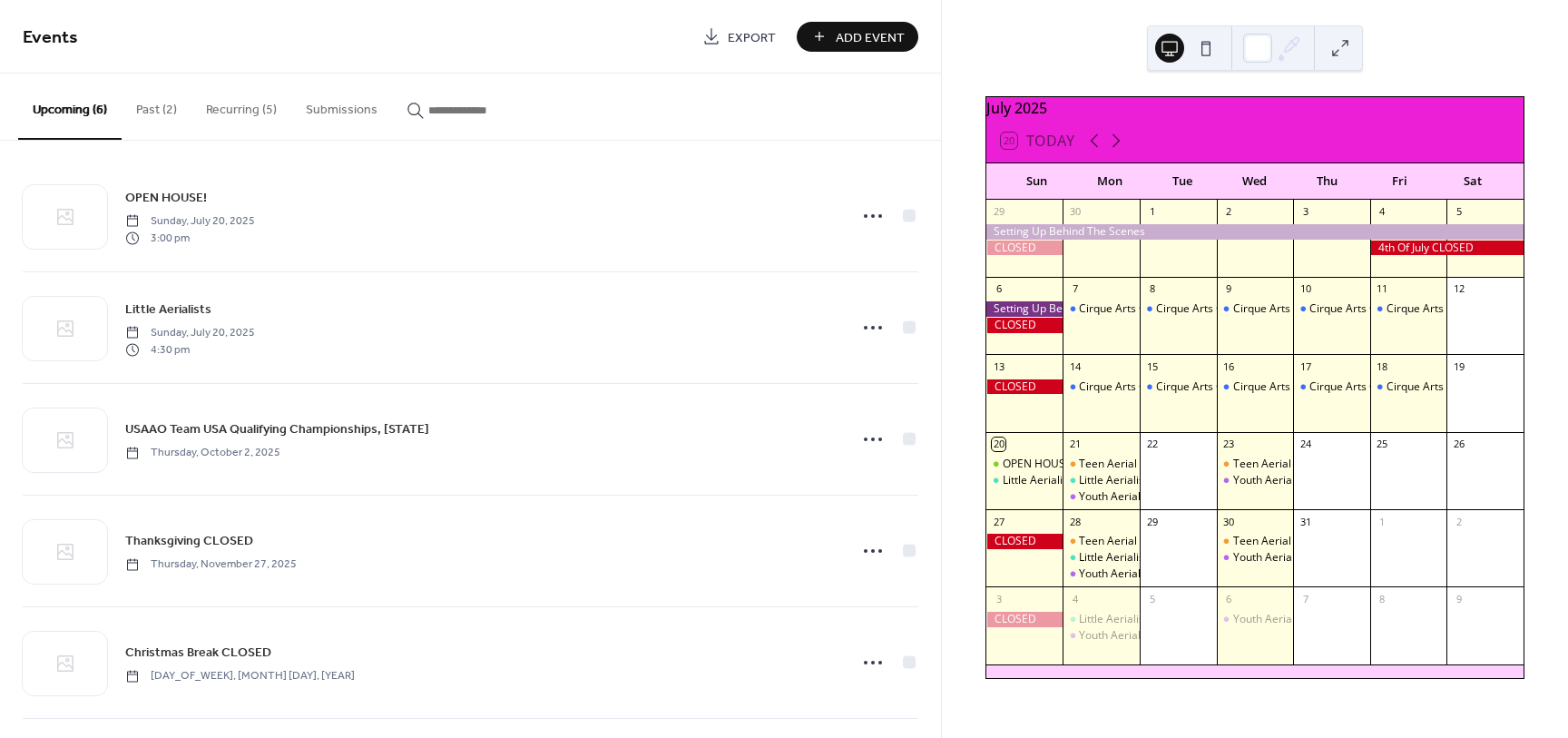 click on "[MONTH] [YEAR] [AGE] Today Sun Mon Tue Wed Thu Fri Sat 29 30 1 2 3 4 5 6 7 Cirque Arts Camp 8 Cirque Arts Camp 9 Cirque Arts Camp 10 Cirque Arts Camp 11 Cirque Arts Camp 12 13 14 Cirque Arts Camp 15 Cirque Arts Camp 16 Cirque Arts Camp 17 Cirque Arts Camp 18 Cirque Arts Camp 19 20 OPEN HOUSE!  Little Aerialists 21 Teen Aerial Arts Club Little  Aerialists Youth Aerial Arts Club 22 23 Teen Aerial Arts Club Youth Aerial Arts Club 24 25 26 27 28 Teen Aerial Arts Club Little  Aerialists Youth Aerial Arts Club 29 30 Teen Aerial Arts Club Youth Aerial Arts Club 31 1 2 3 4 Little  Aerialists Youth Aerial Arts Club 5 6 Youth Aerial Arts Club 7 8 9" at bounding box center (1255, 369) 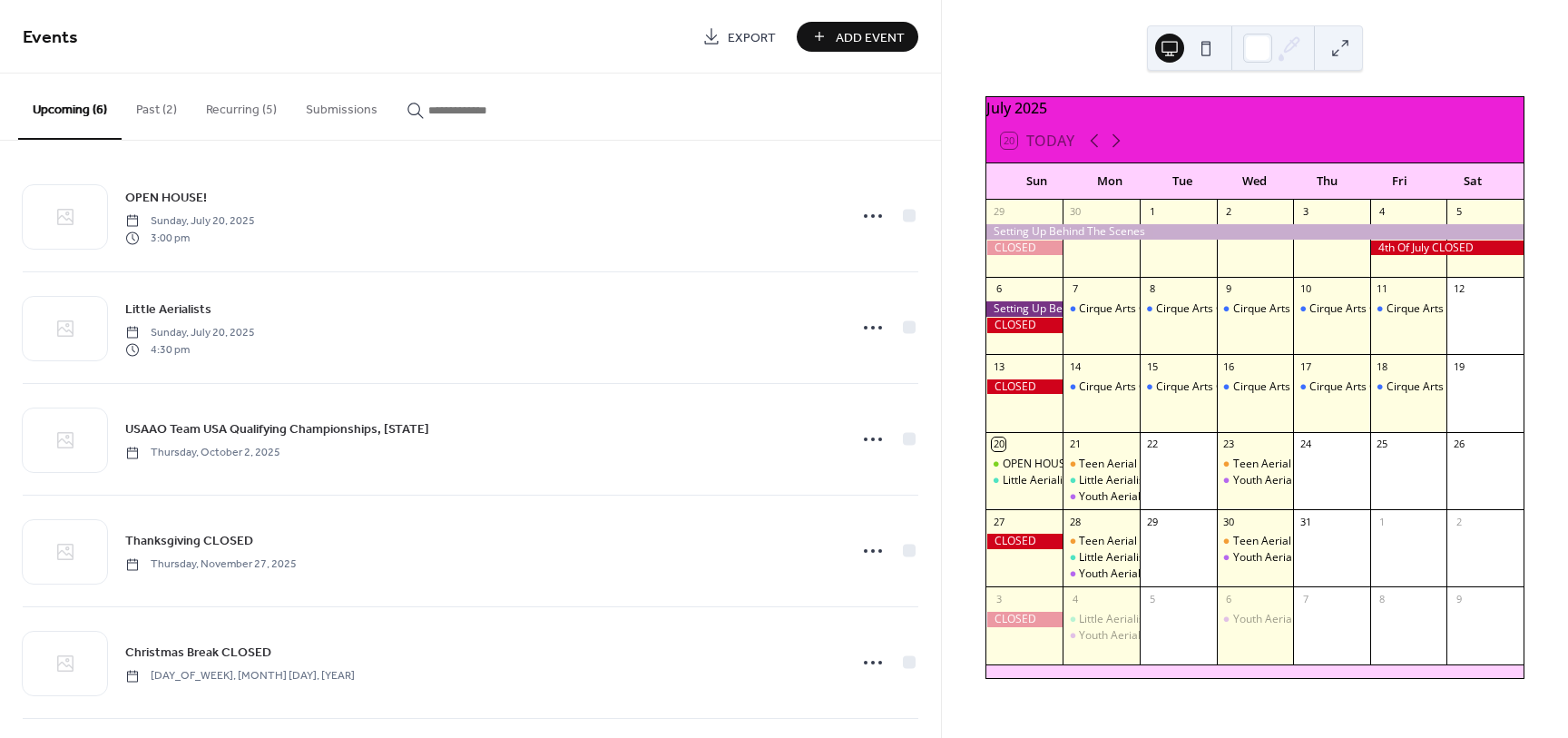 click on "Recurring (5)" at bounding box center [241, 105] 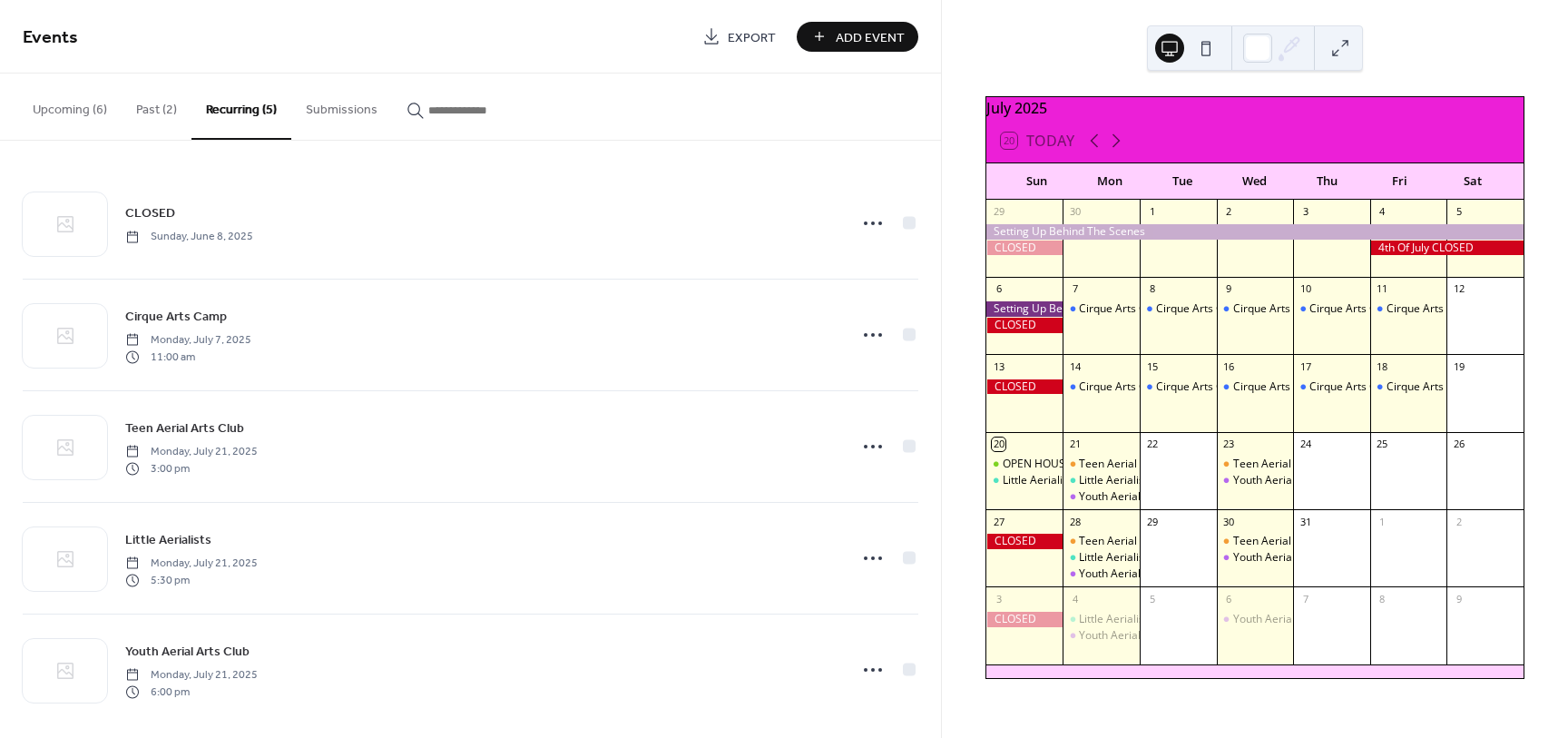 scroll, scrollTop: 15, scrollLeft: 0, axis: vertical 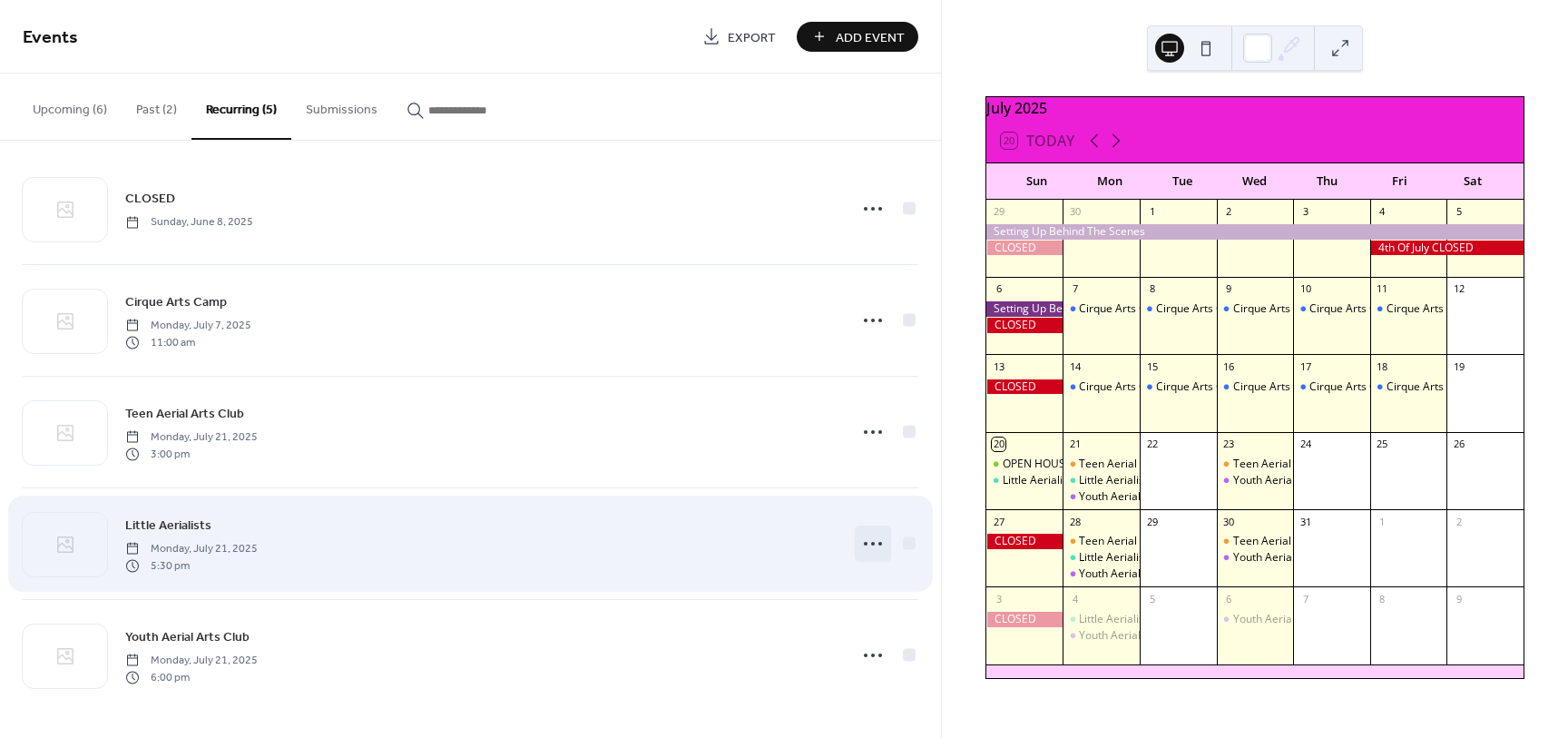 click 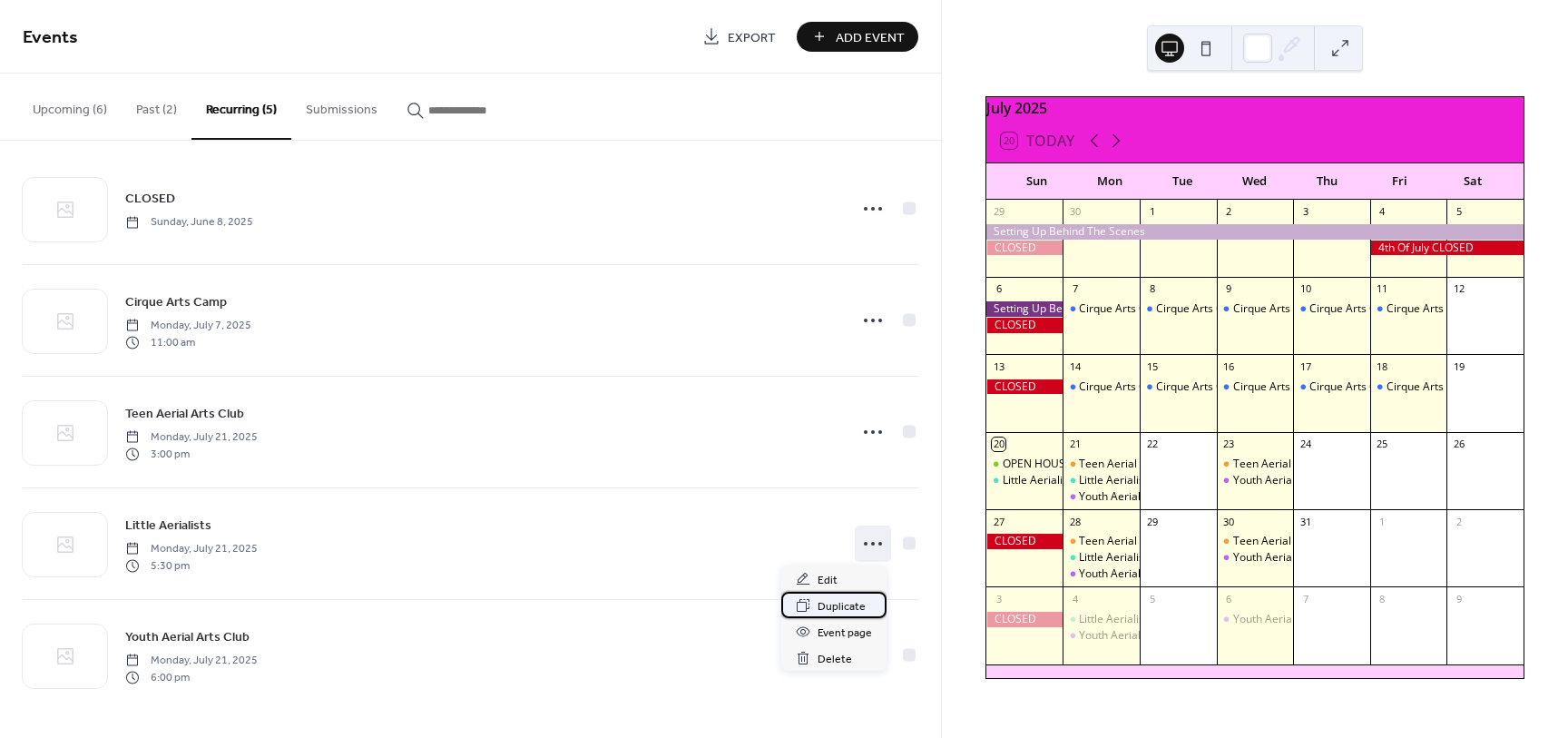 click on "Duplicate" at bounding box center [841, 606] 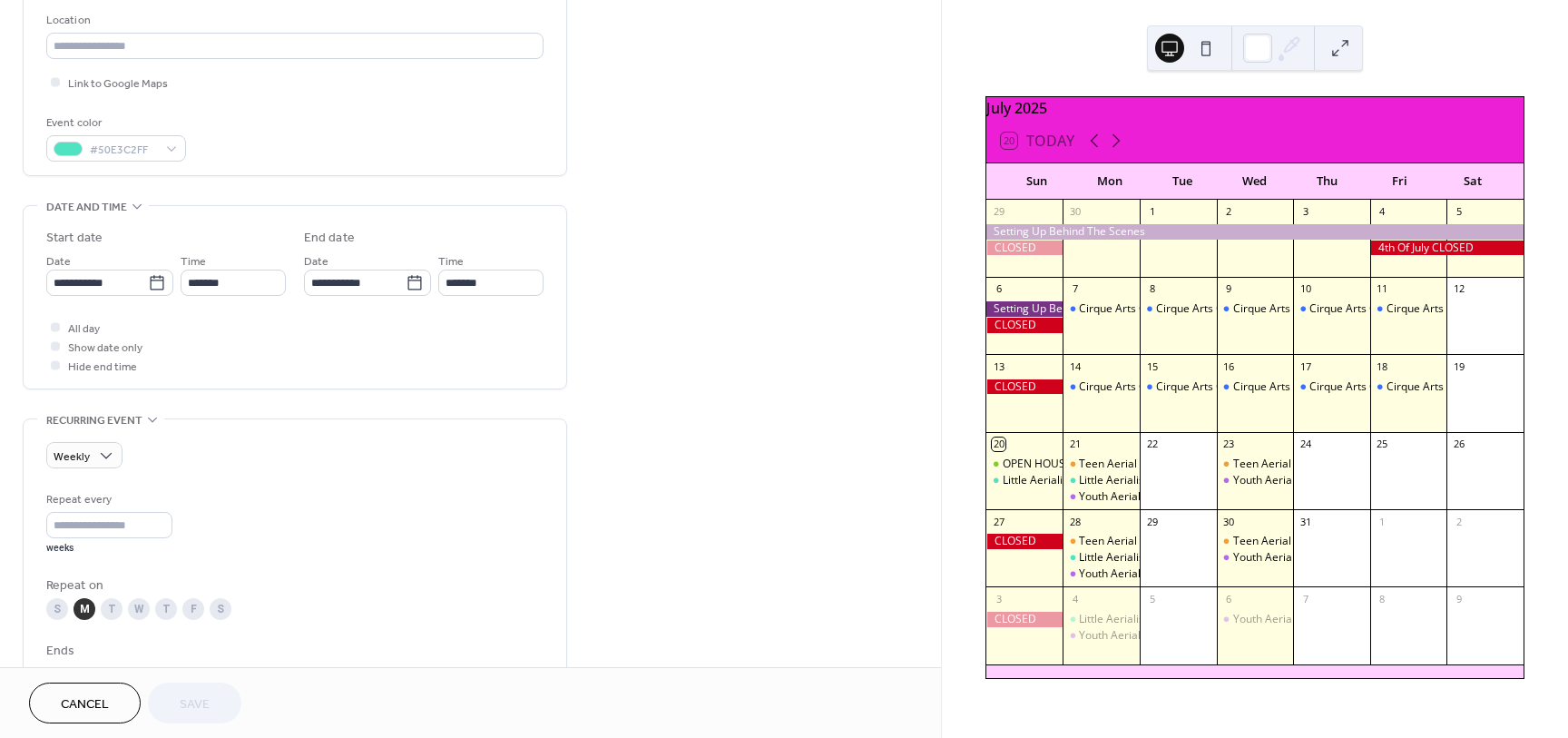 scroll, scrollTop: 428, scrollLeft: 0, axis: vertical 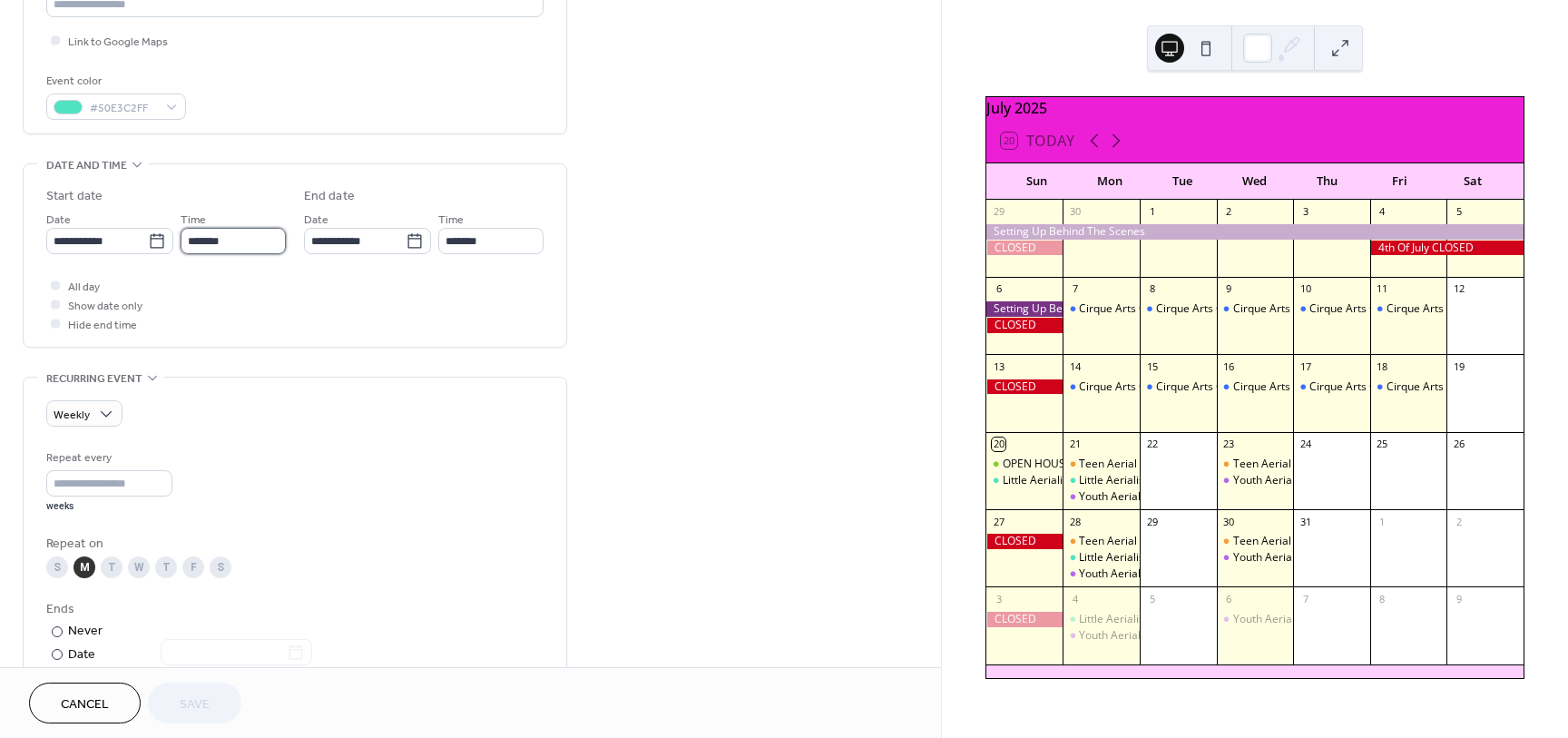 click on "*******" at bounding box center (233, 241) 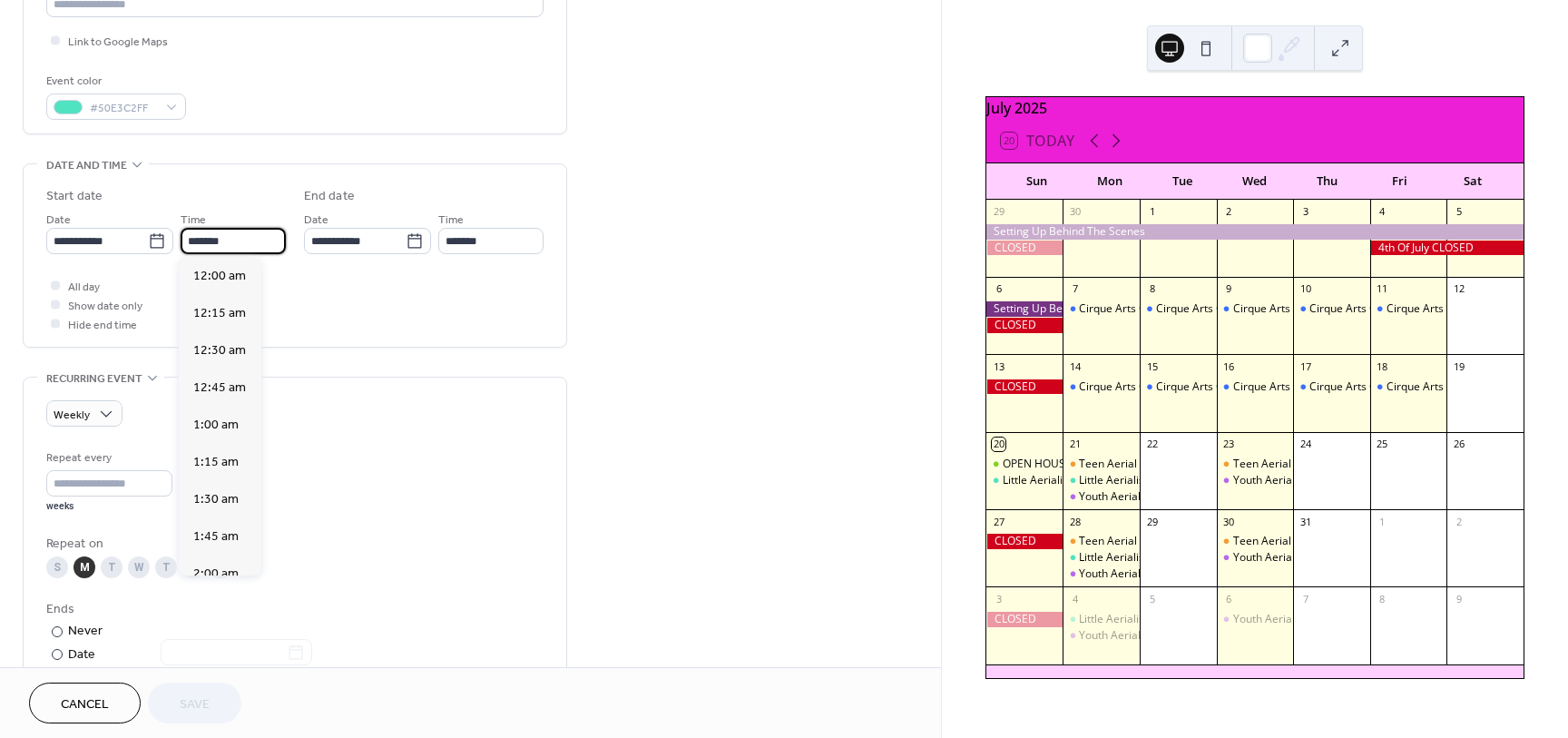 scroll, scrollTop: 2669, scrollLeft: 0, axis: vertical 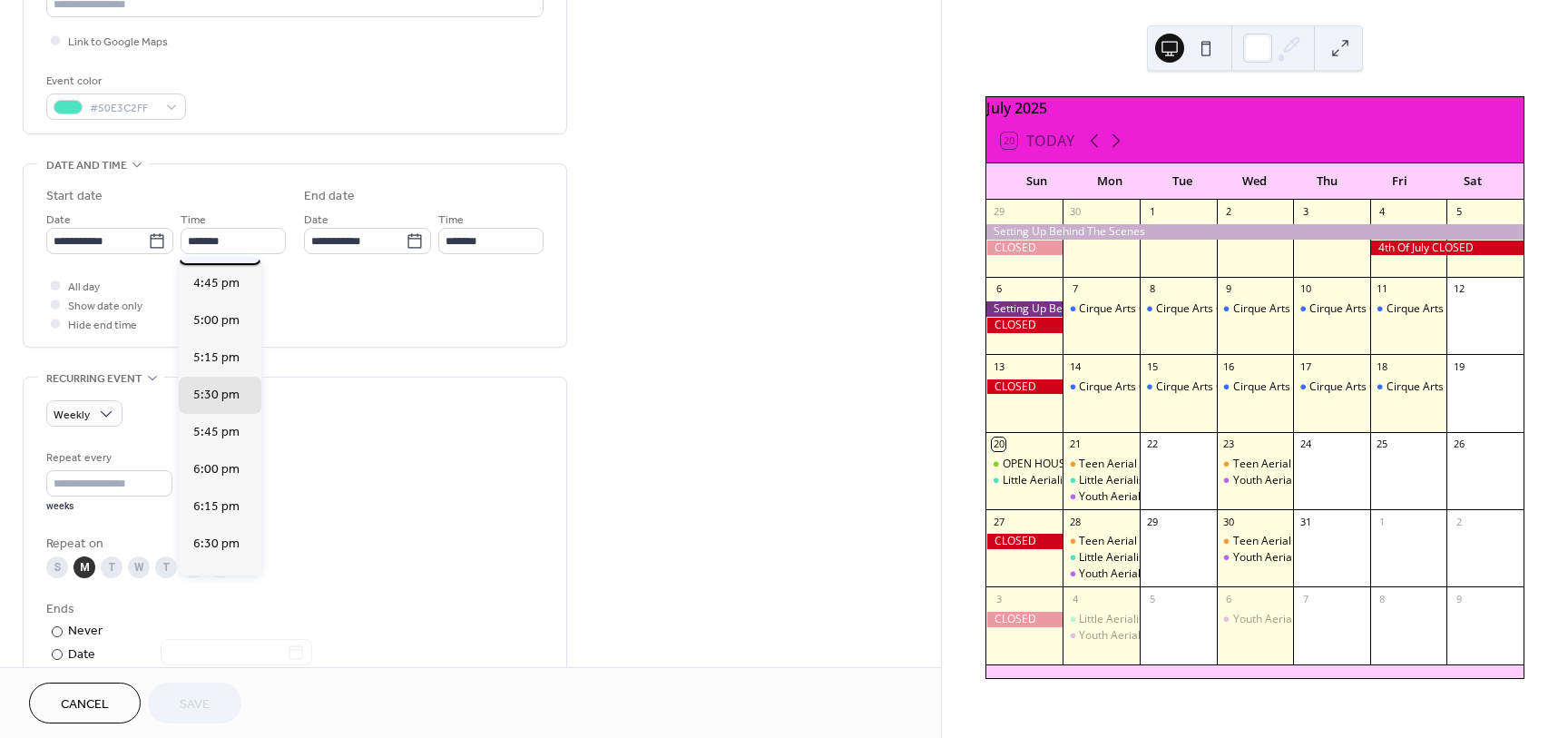click on "4:30 pm" at bounding box center (216, 246) 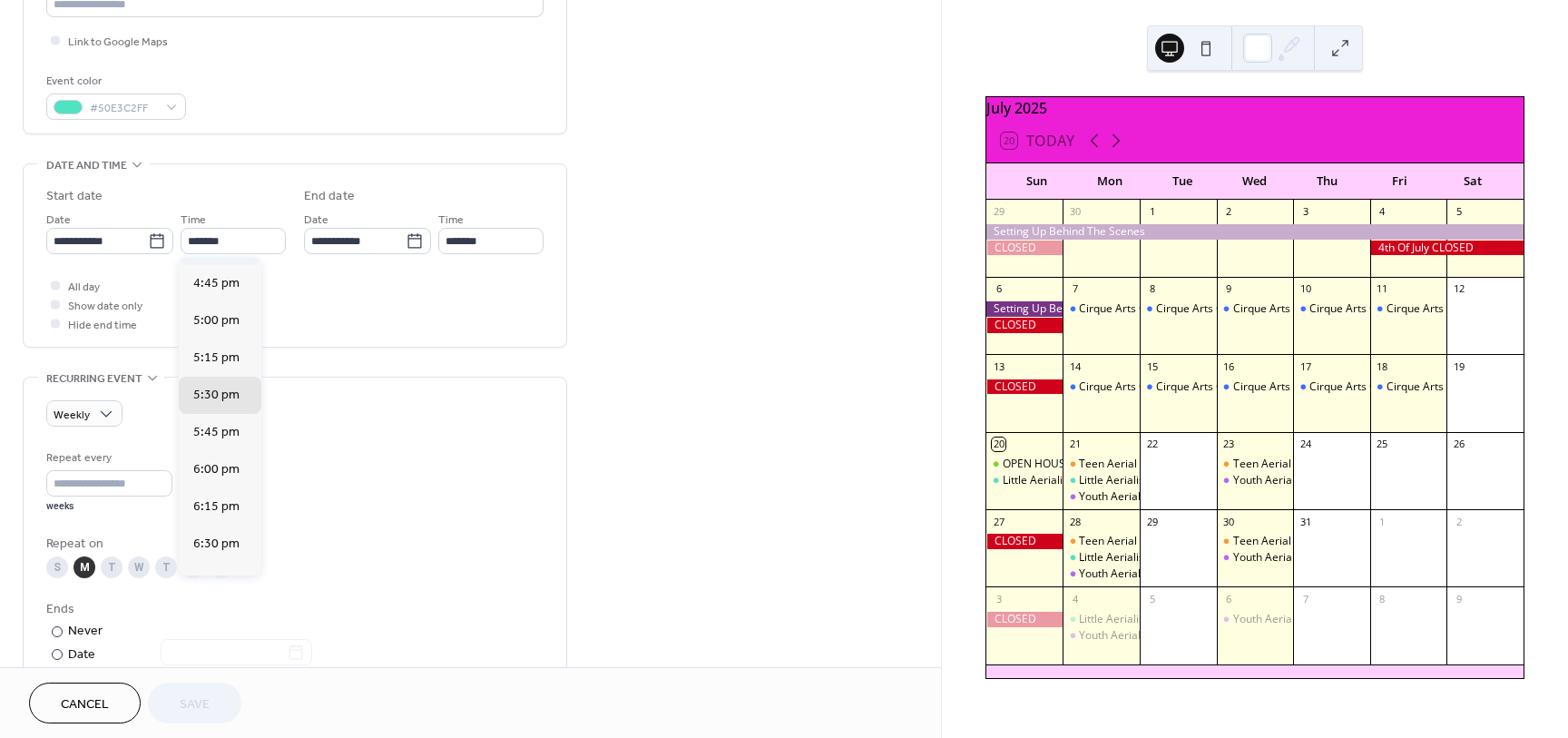 type on "*******" 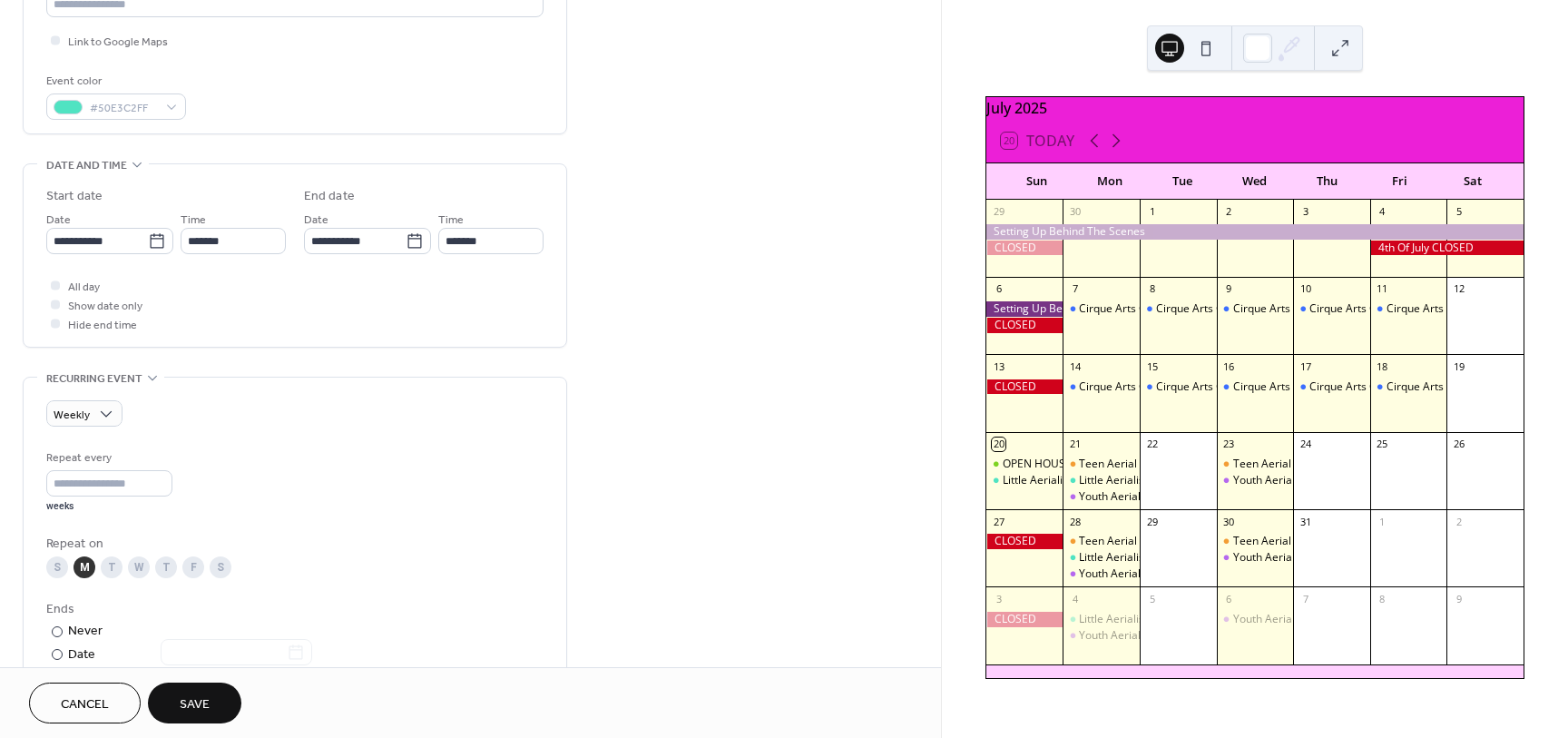 click on "T" at bounding box center [166, 567] 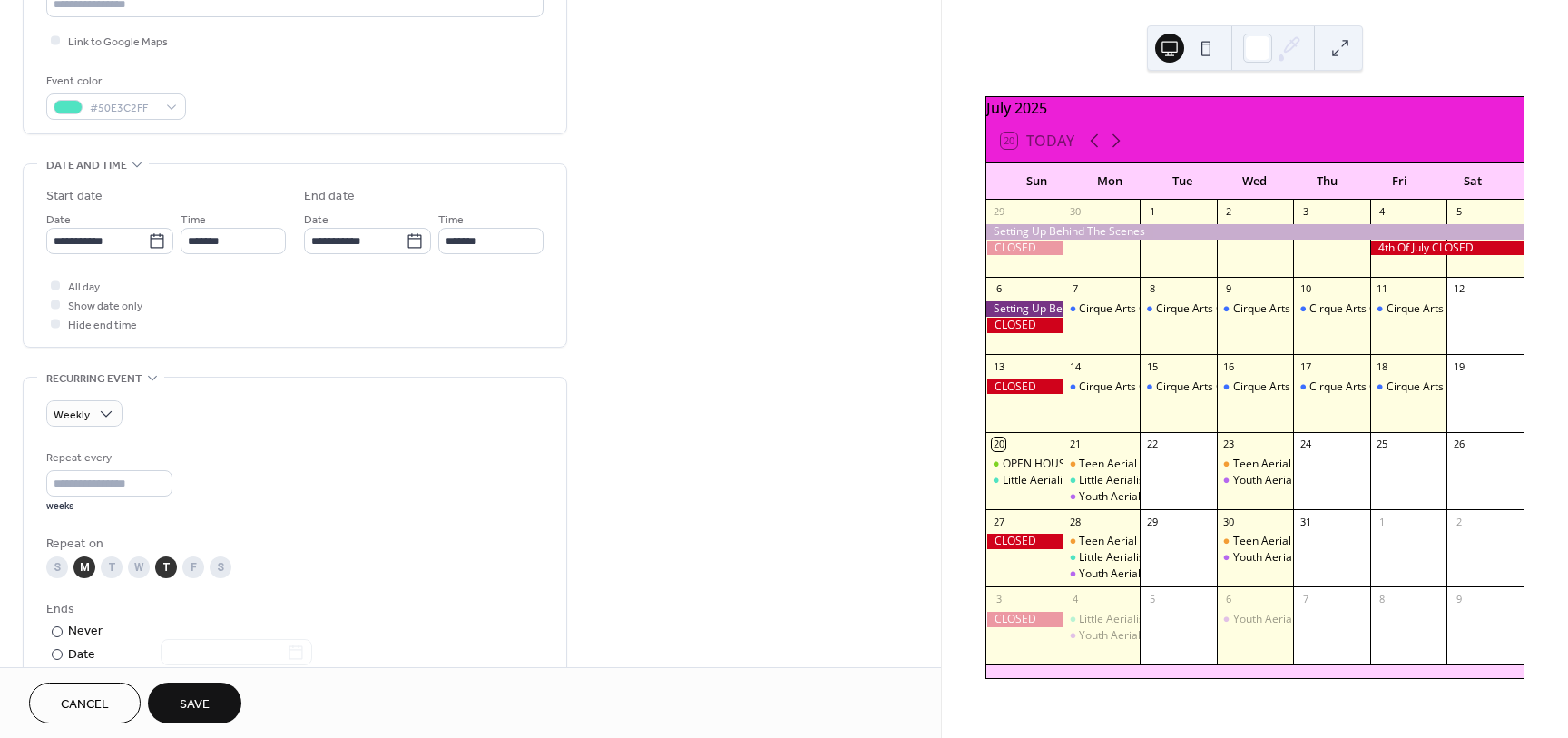 click on "M" at bounding box center (84, 567) 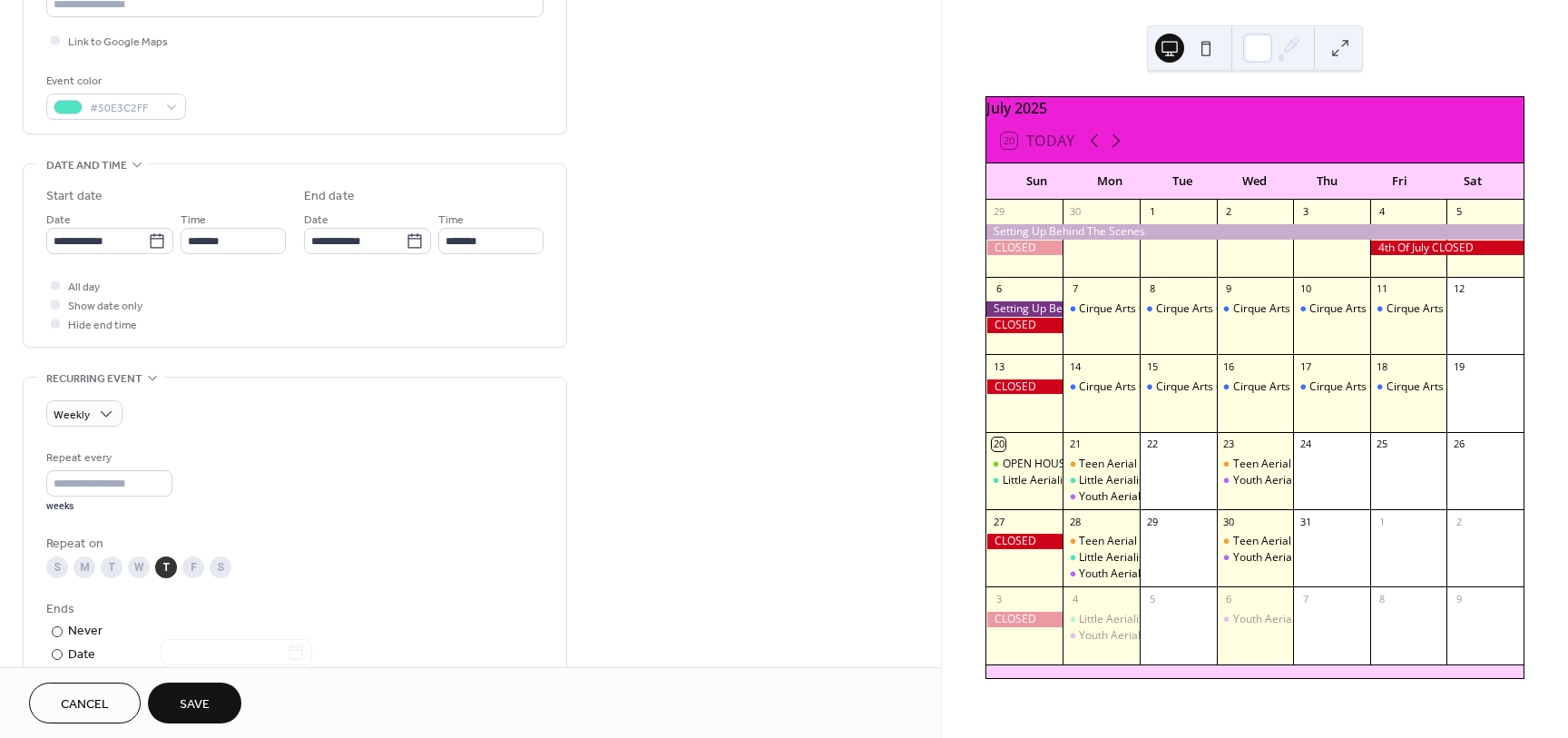 click on "Save" at bounding box center (194, 703) 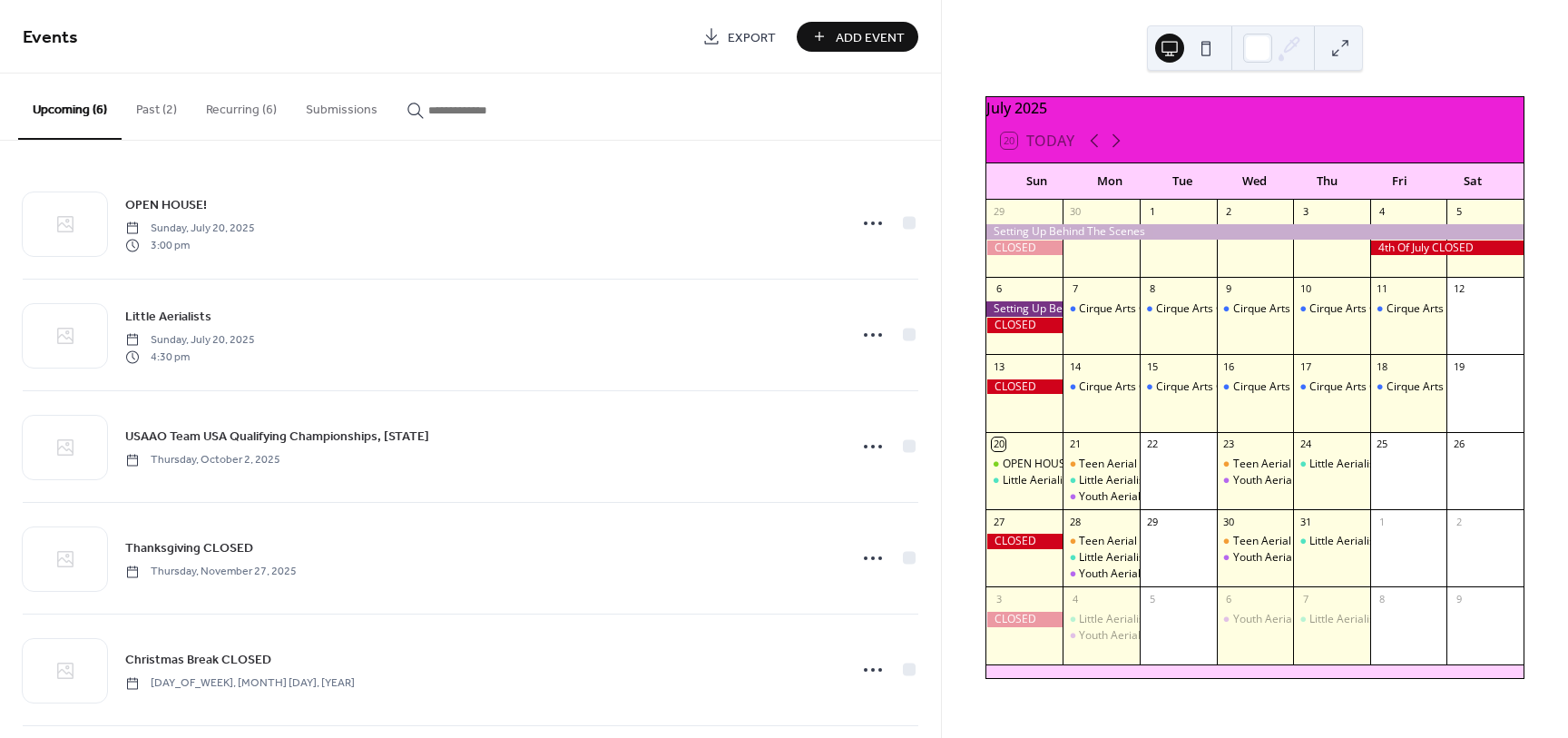 click on "Teen Aerial Arts Club" at bounding box center (1287, 541) 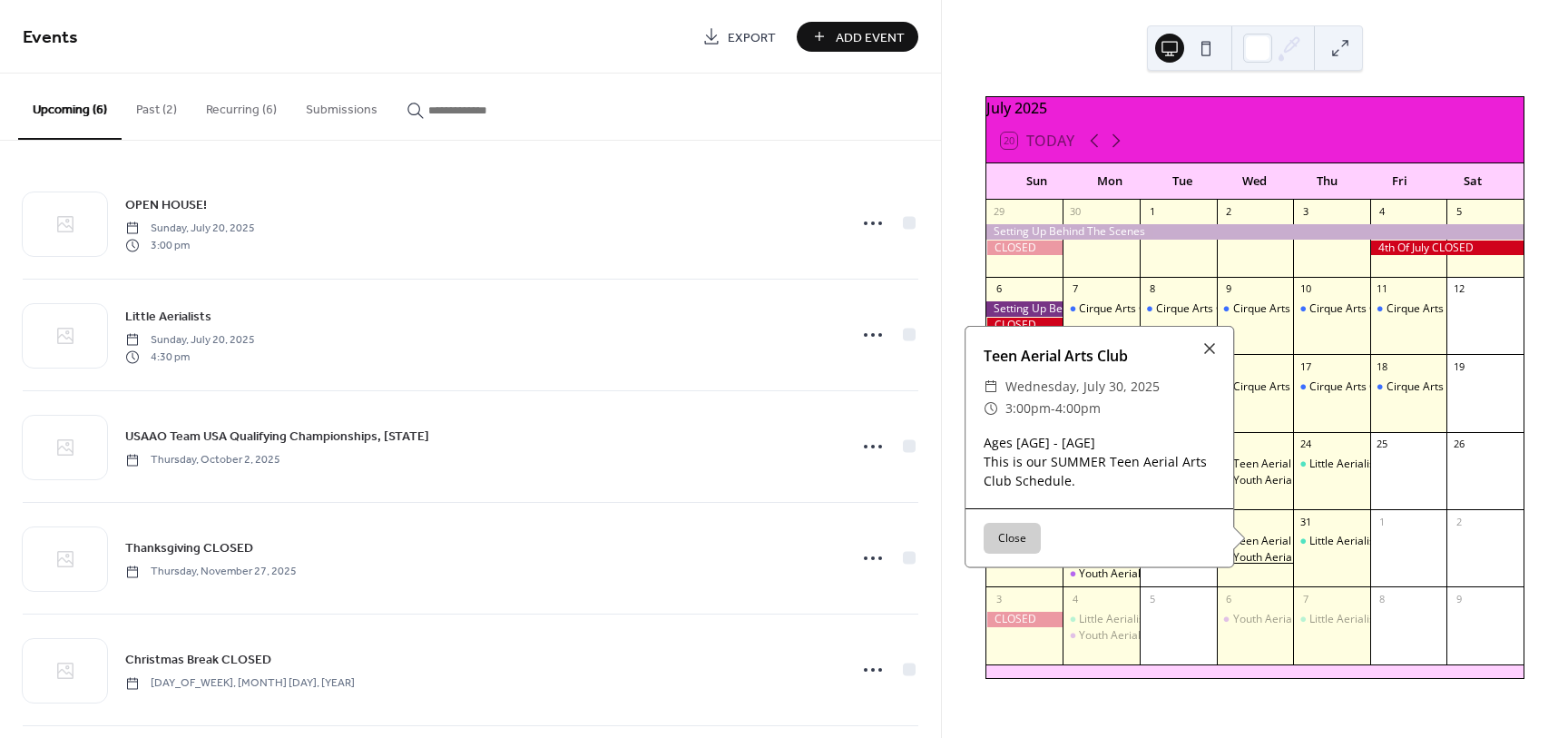 click on "Youth Aerial Arts Club" at bounding box center (1289, 557) 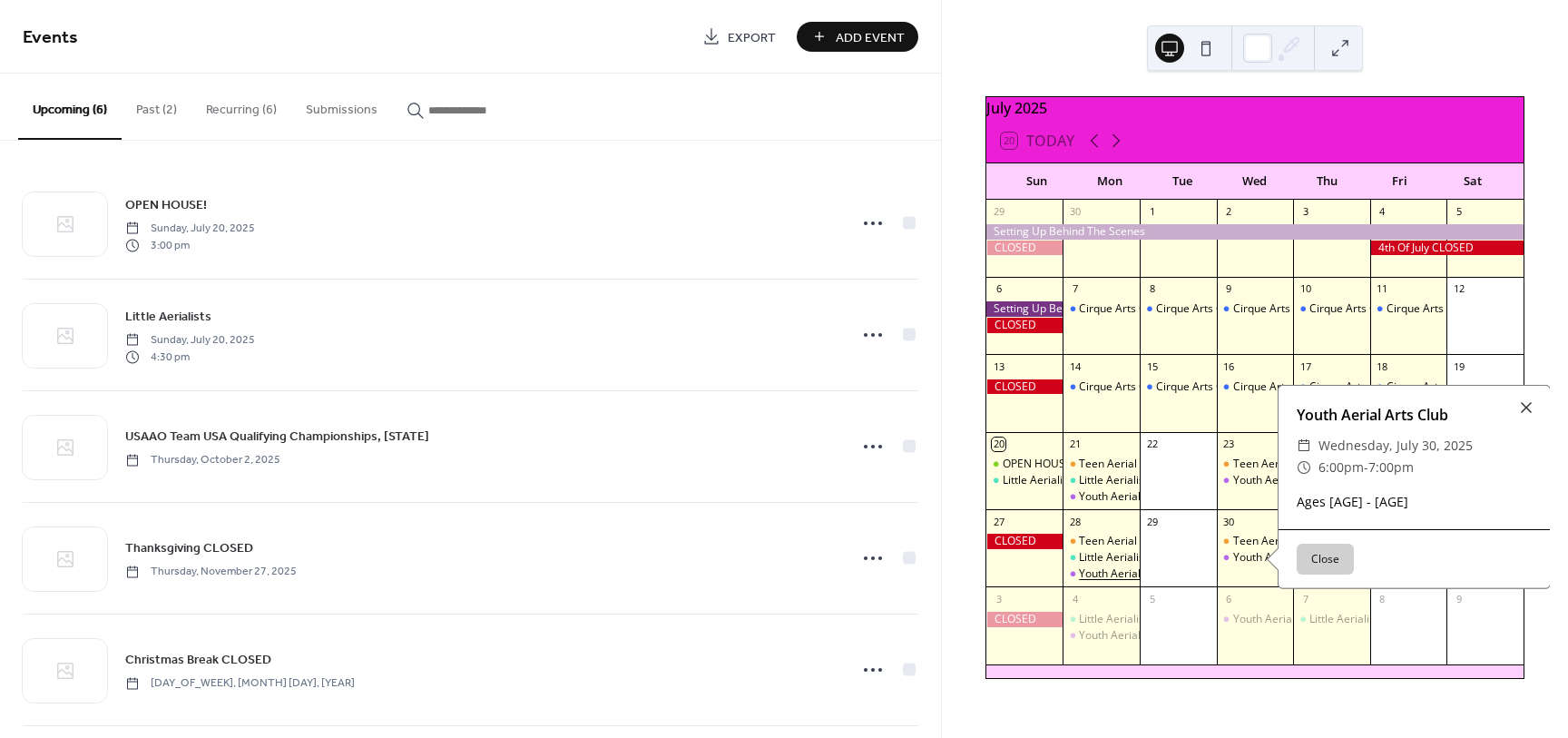 click on "Youth Aerial Arts Club" at bounding box center (1134, 574) 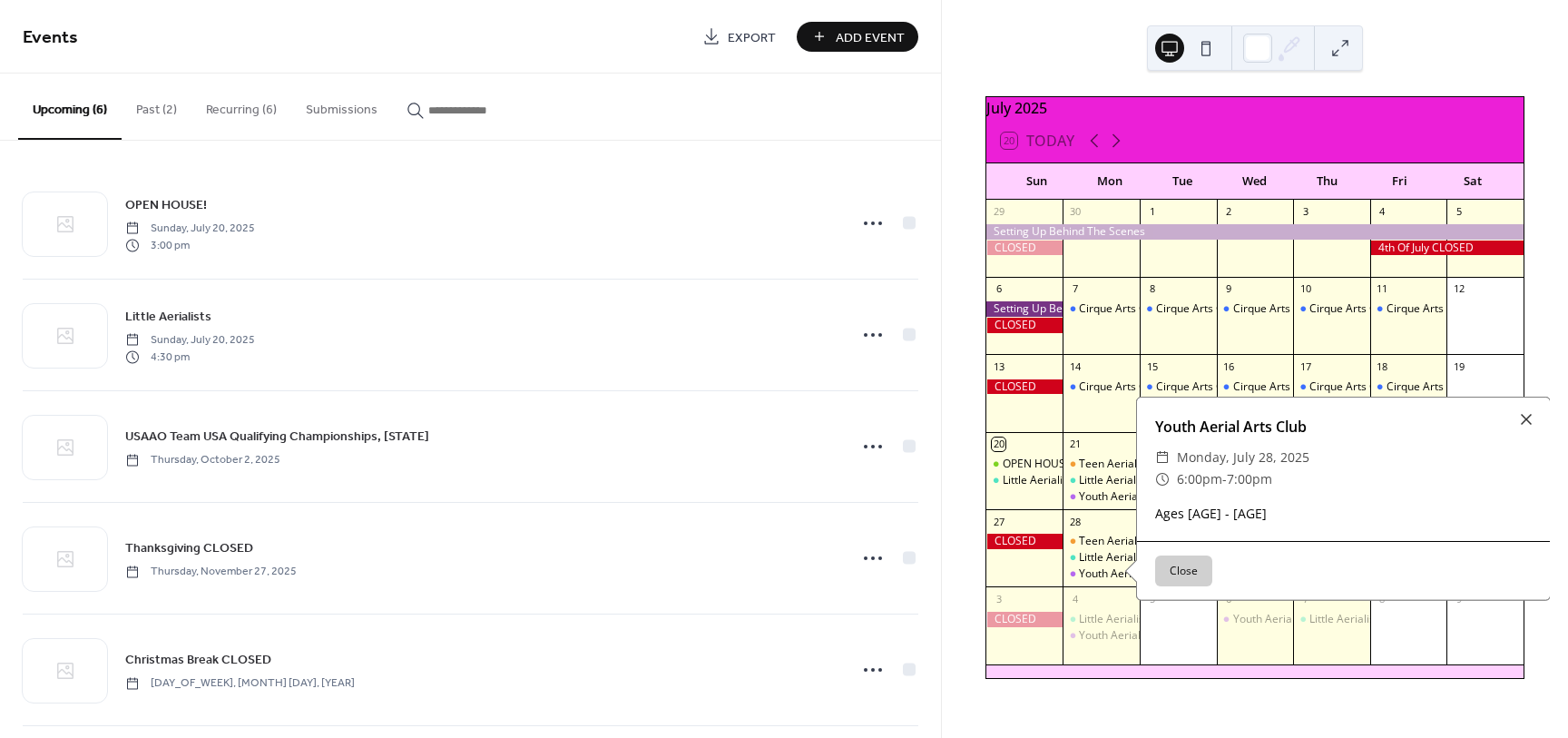 click on "Little  Aerialists" at bounding box center (1331, 635) 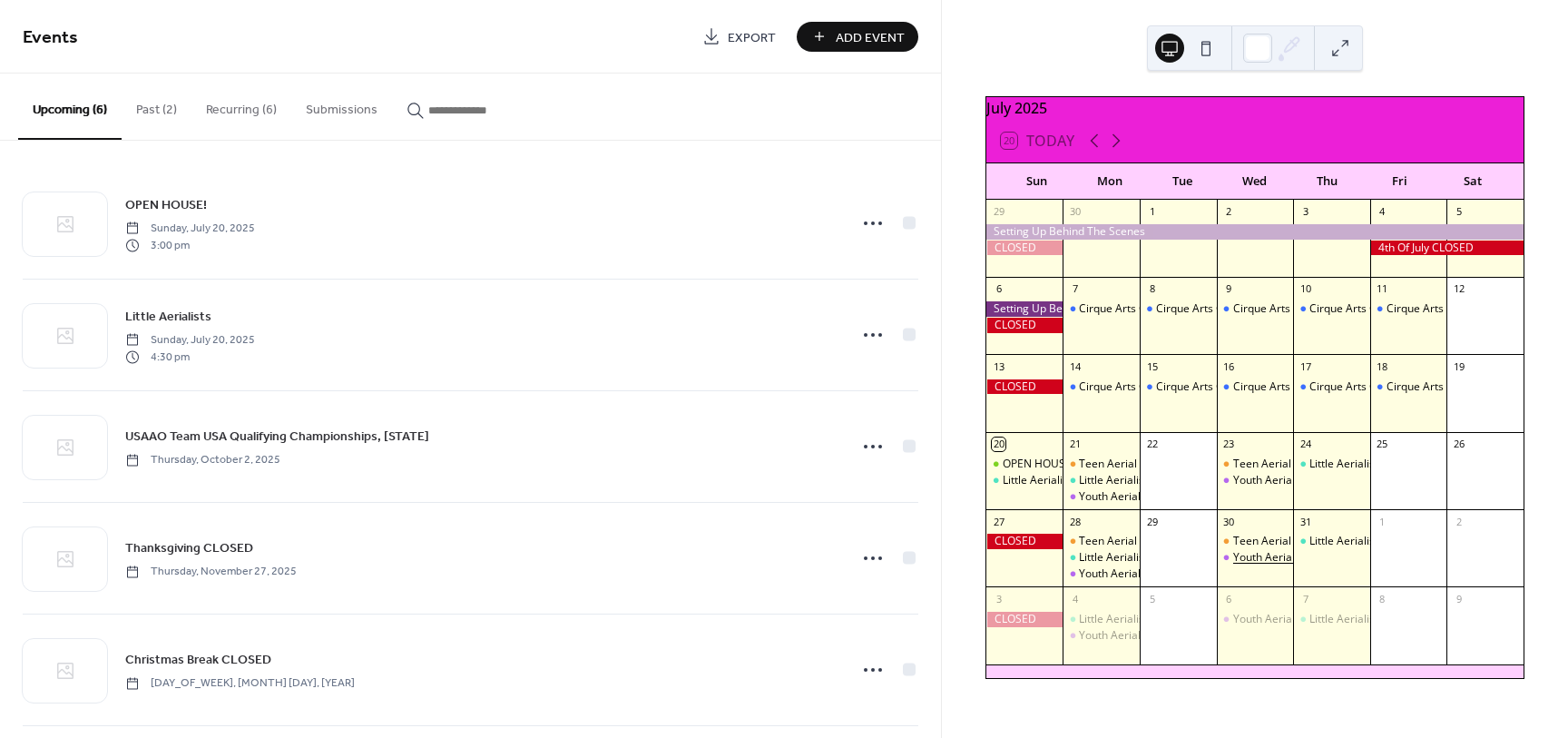 click on "Youth Aerial Arts Club" at bounding box center (1289, 557) 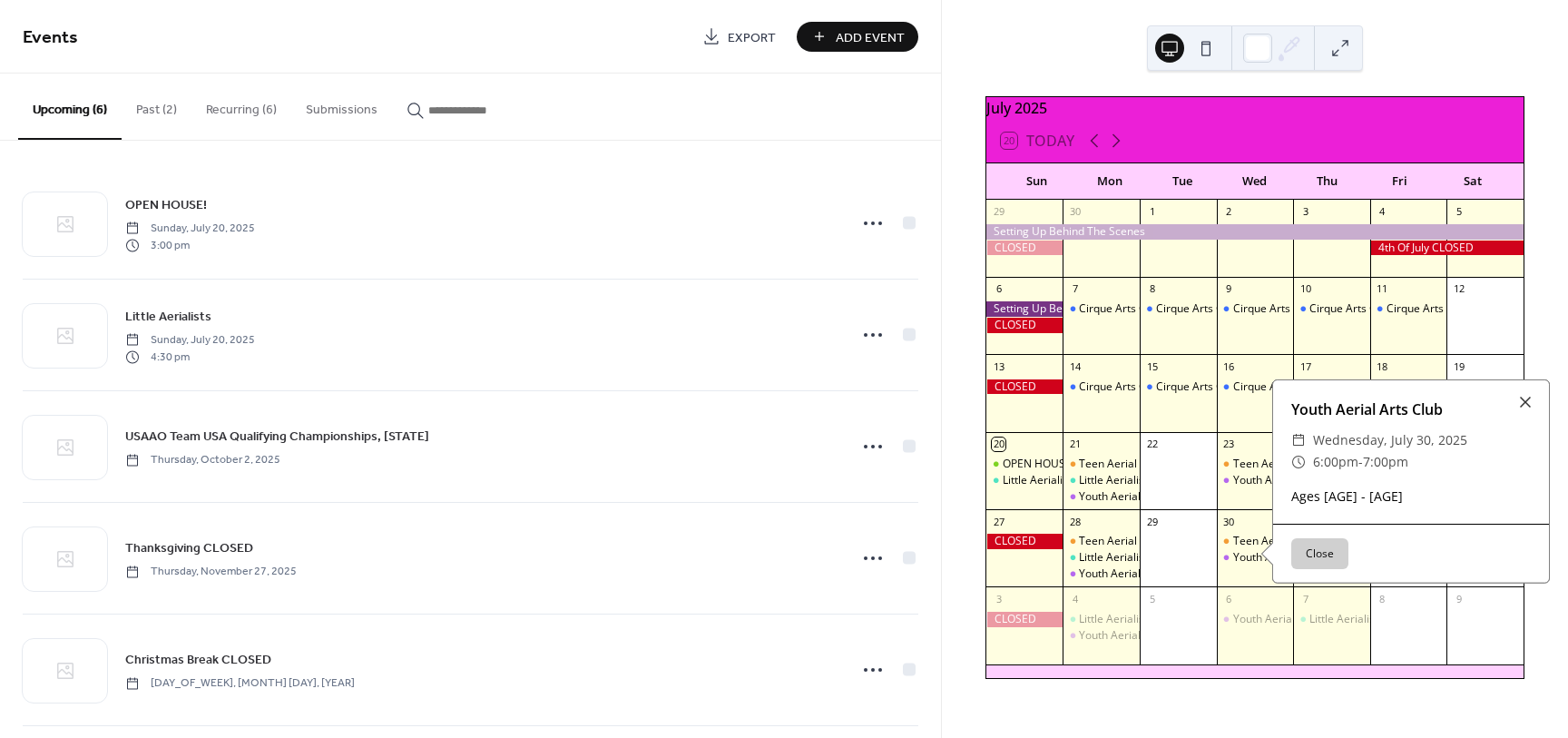click on "Recurring (6)" at bounding box center [241, 105] 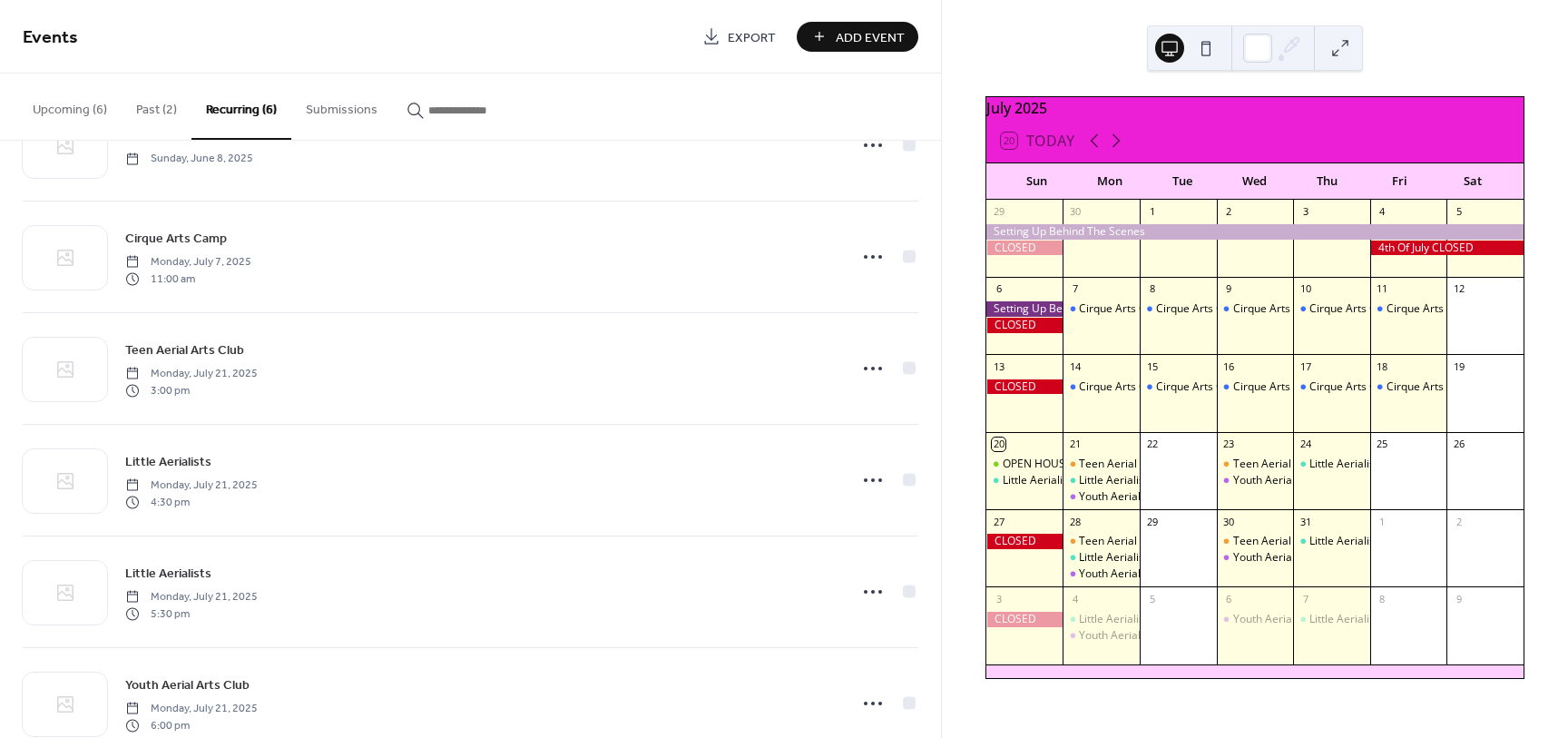 scroll, scrollTop: 126, scrollLeft: 0, axis: vertical 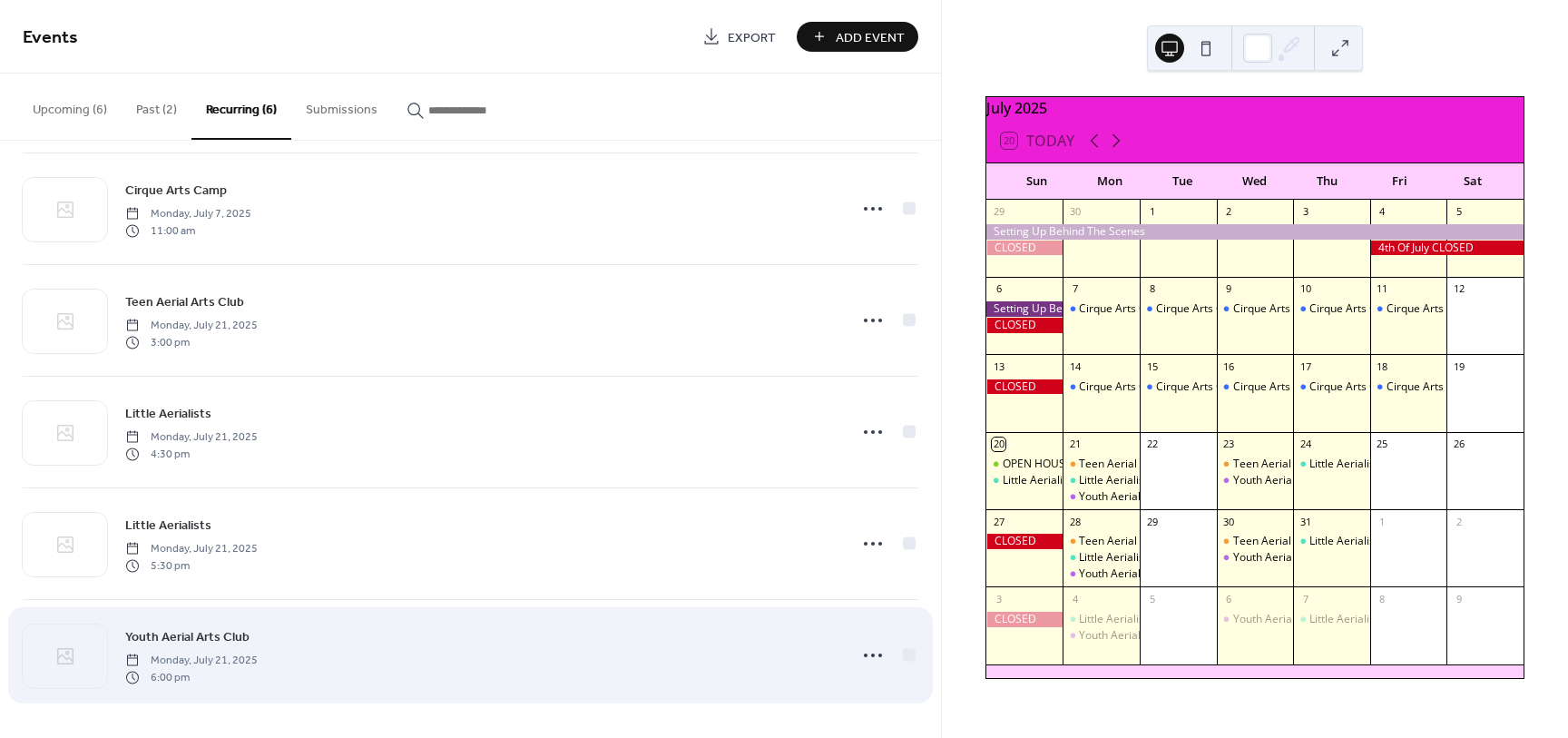 click on "Youth Aerial Arts Club" at bounding box center (187, 637) 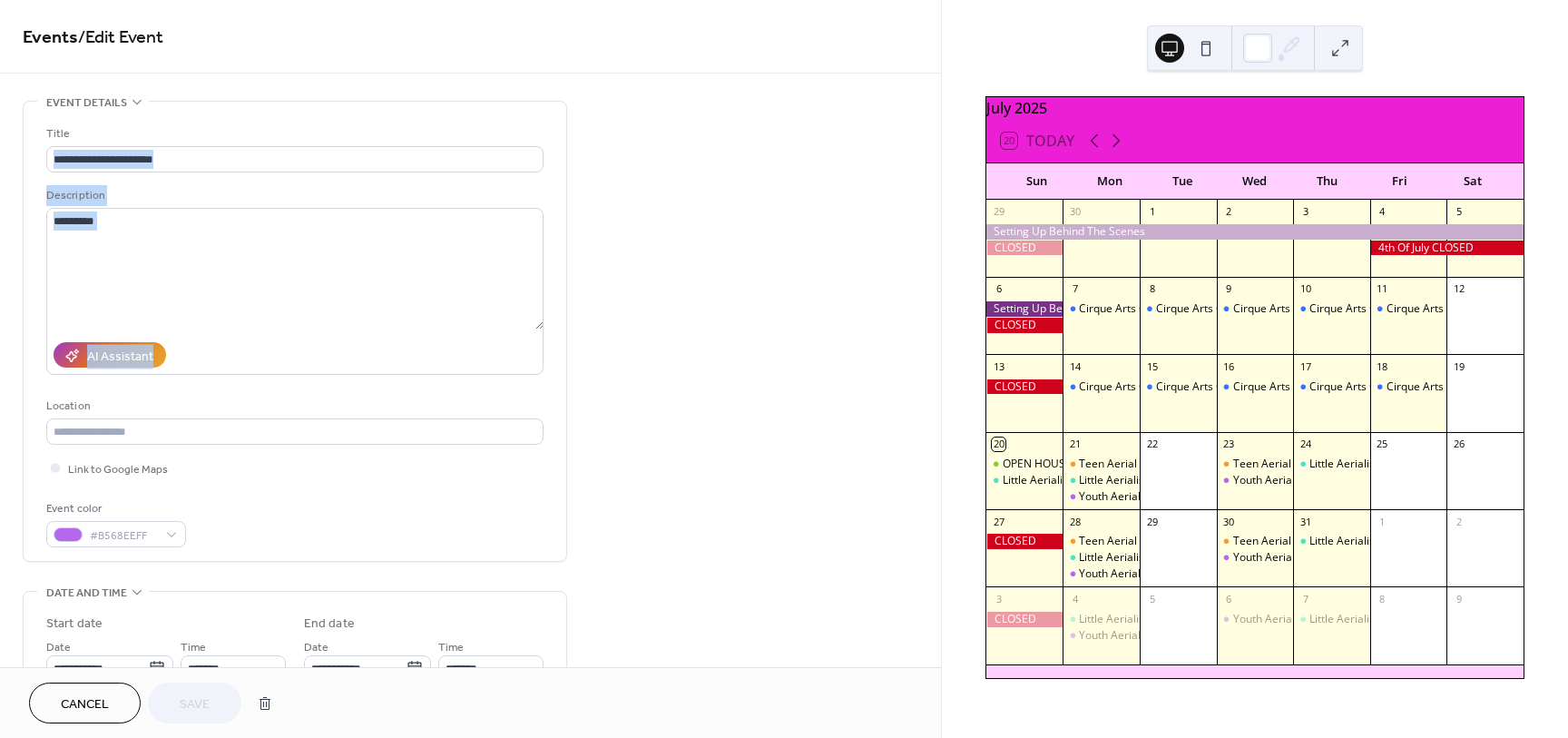 drag, startPoint x: 934, startPoint y: 167, endPoint x: 940, endPoint y: 257, distance: 90.19978 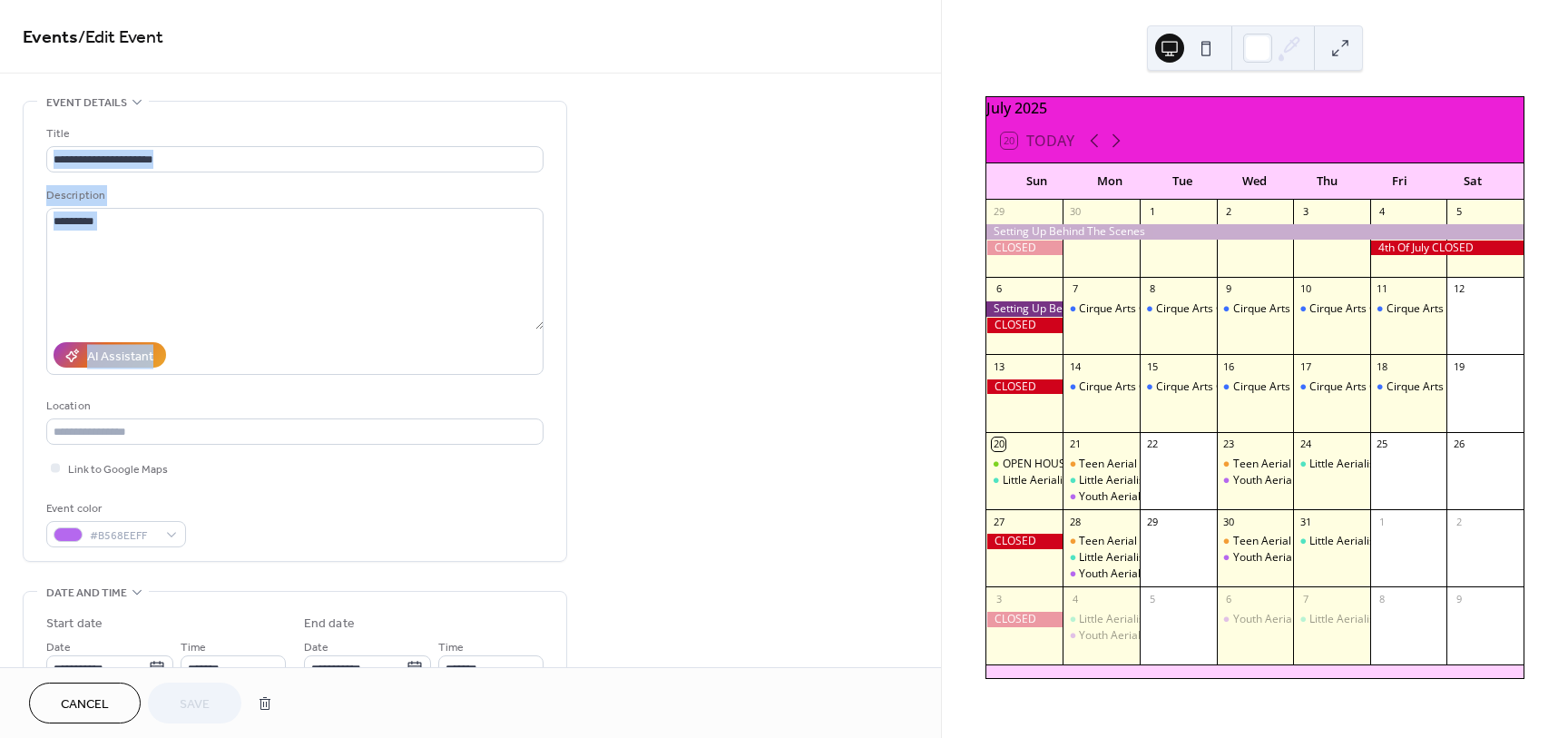click on "**********" at bounding box center [470, 333] 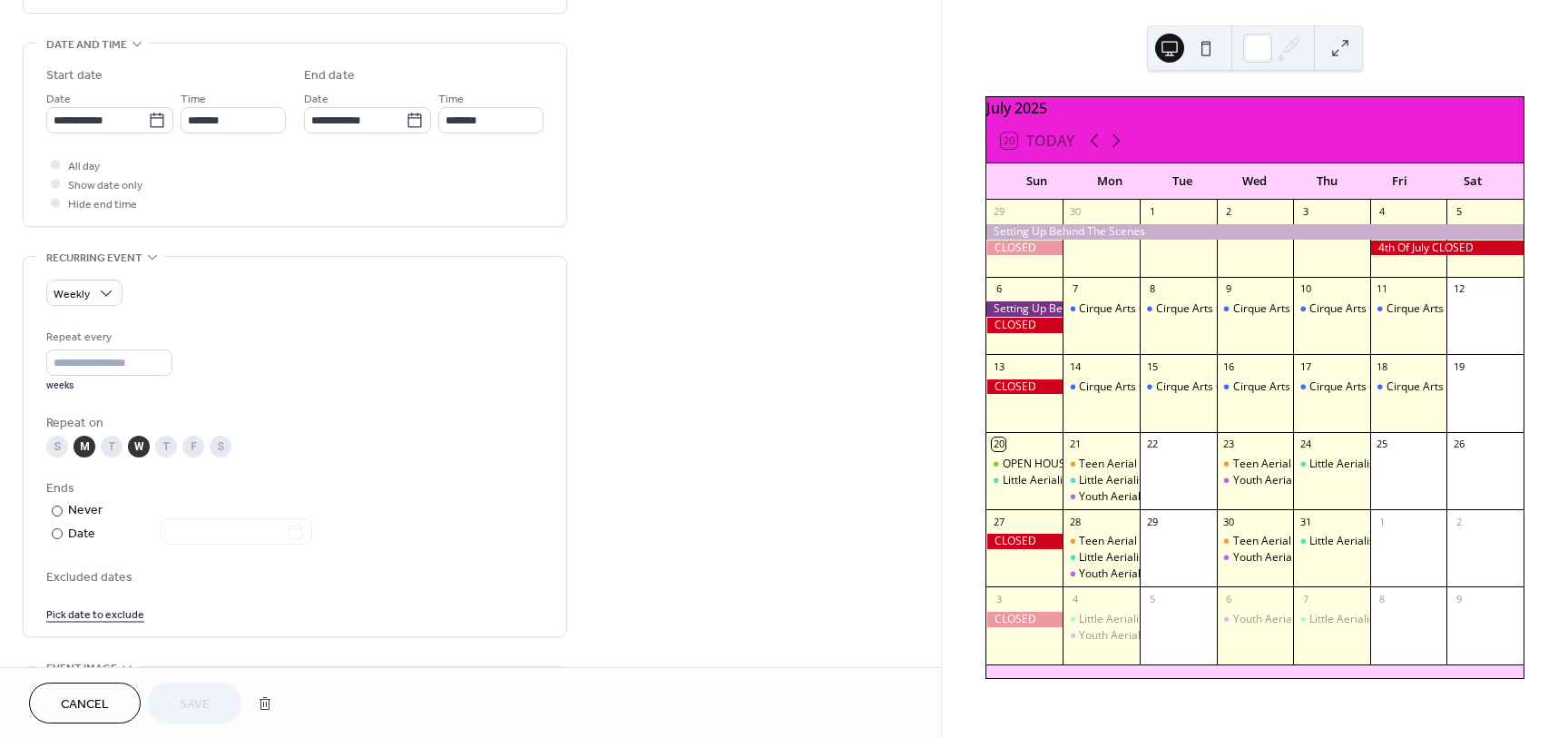 scroll, scrollTop: 552, scrollLeft: 0, axis: vertical 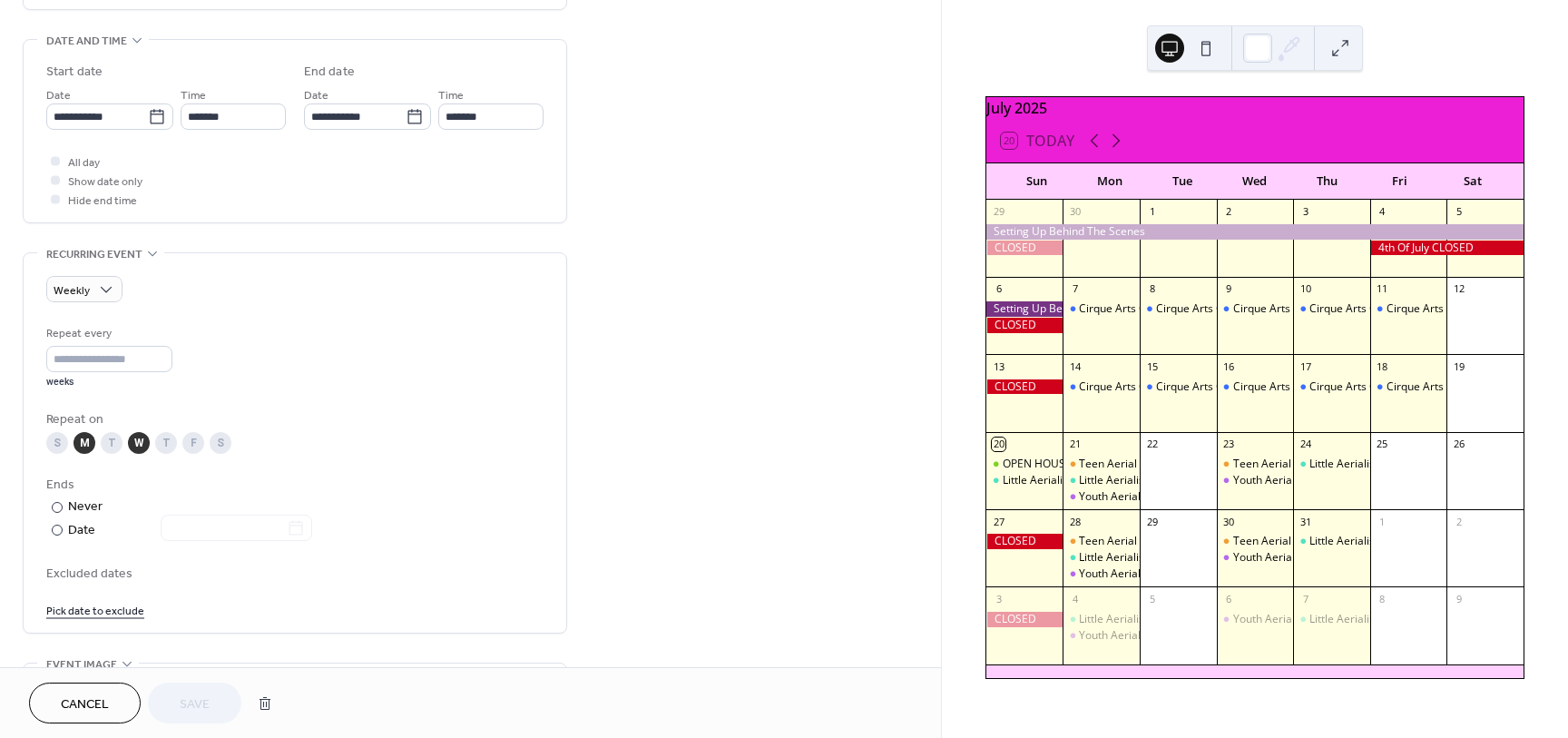 click on "W" at bounding box center [139, 443] 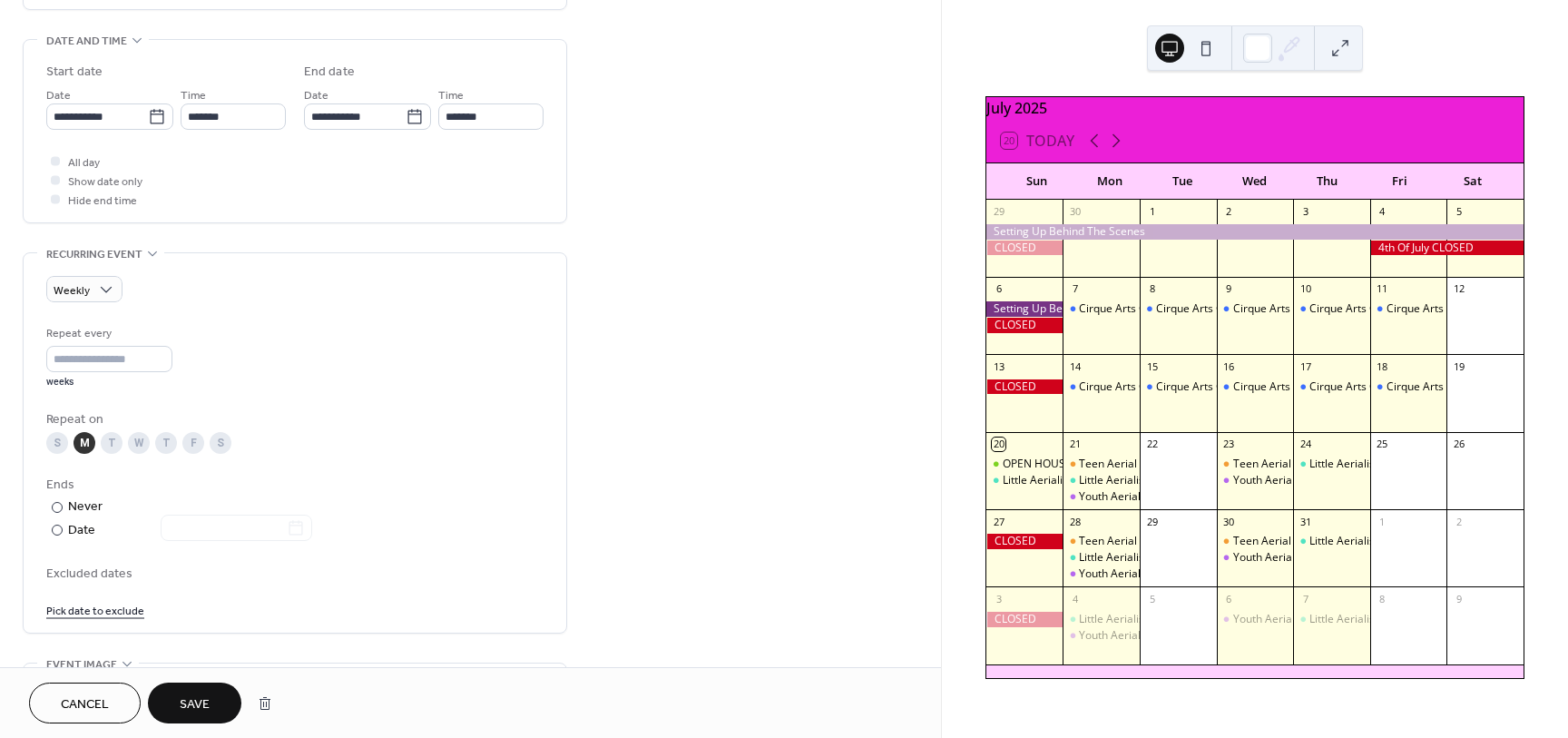 click on "Save" at bounding box center (194, 704) 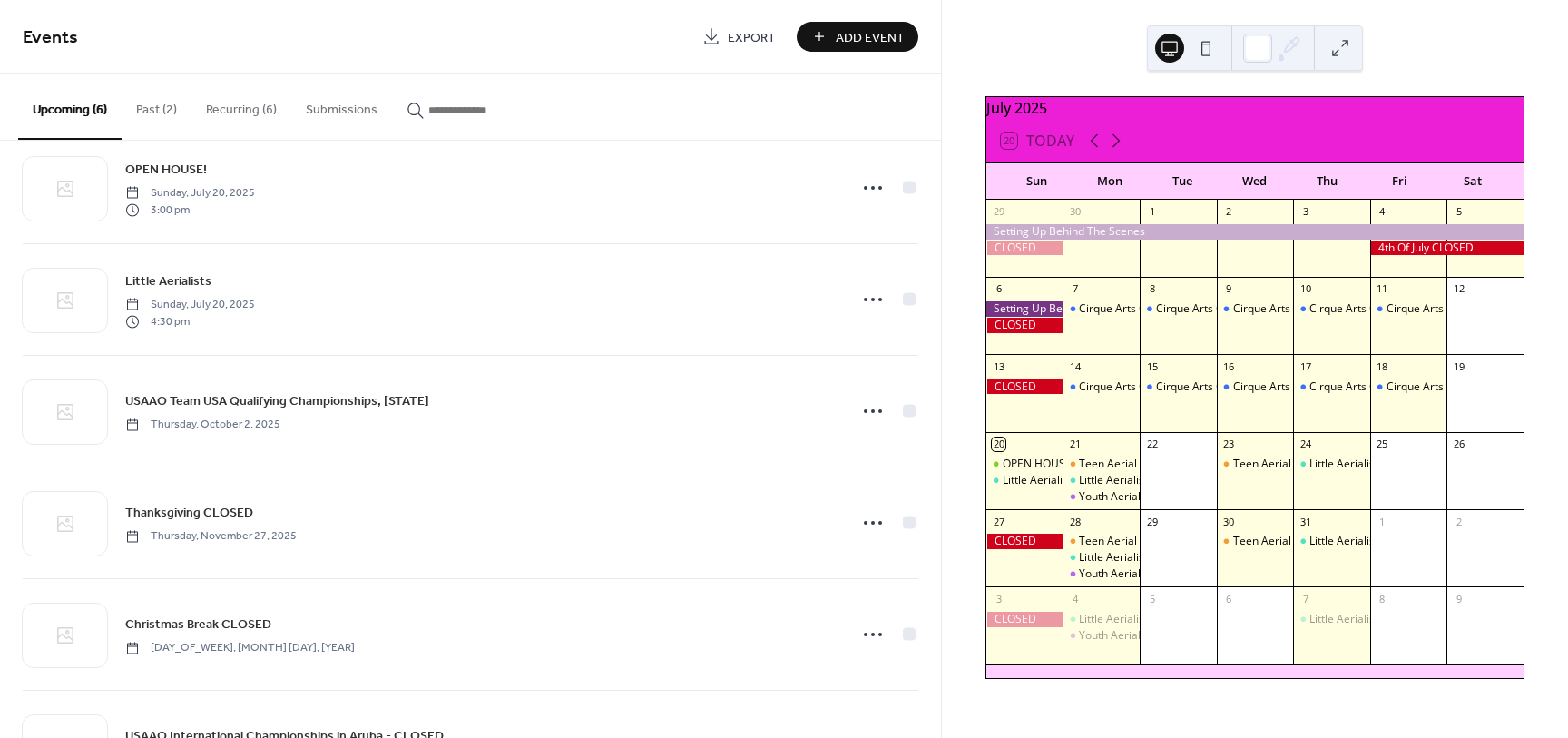 scroll, scrollTop: 0, scrollLeft: 0, axis: both 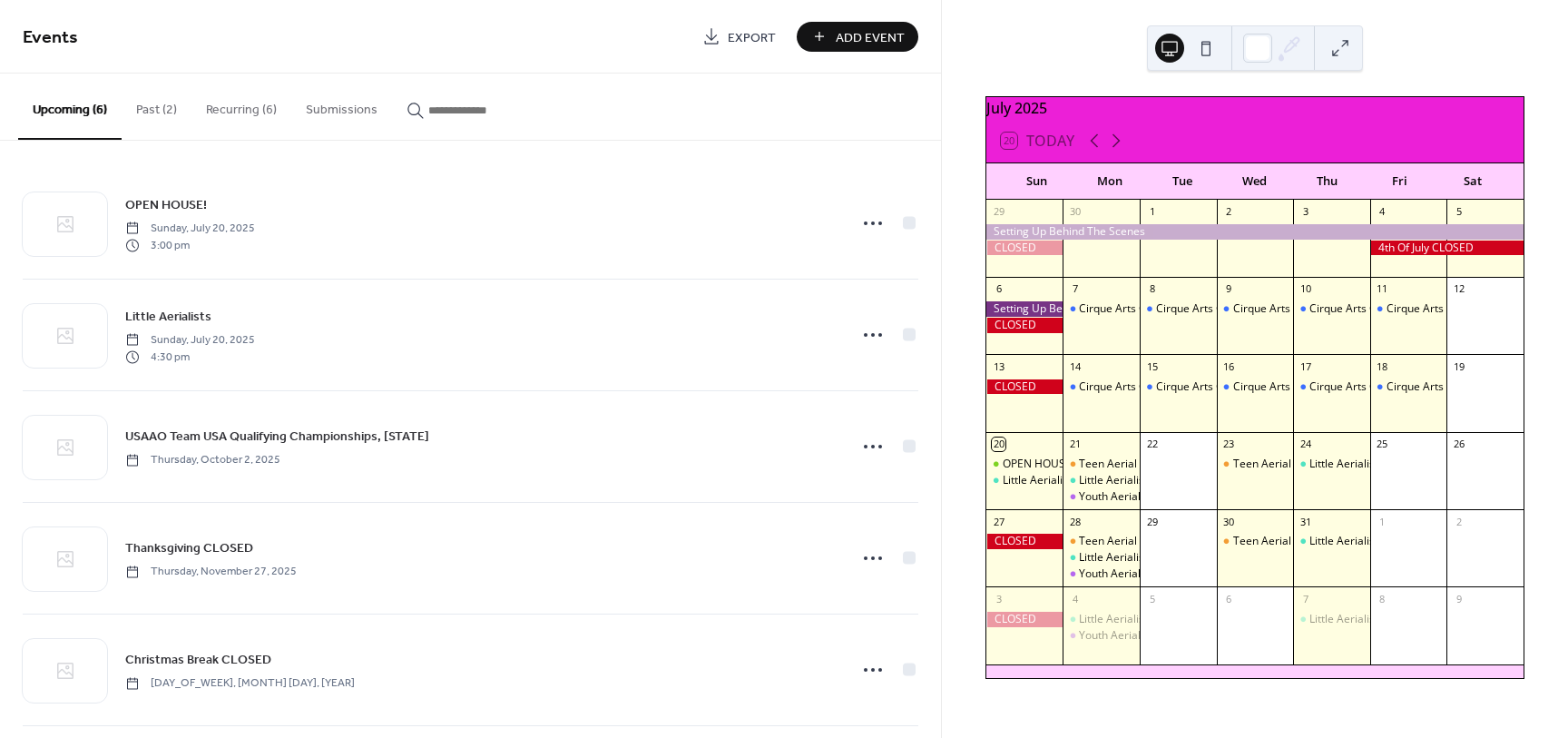 click on "Recurring (6)" at bounding box center (241, 105) 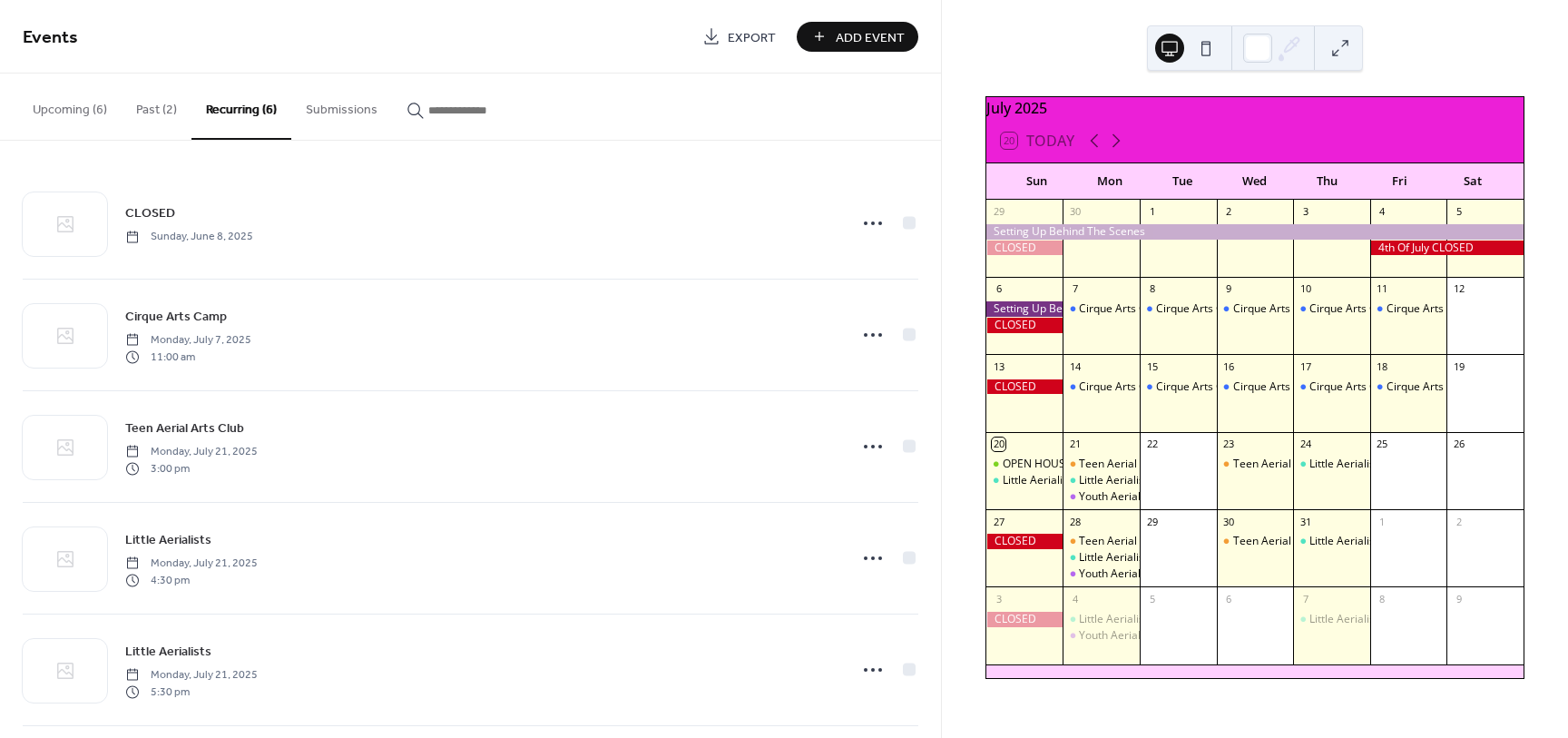 scroll, scrollTop: 50, scrollLeft: 0, axis: vertical 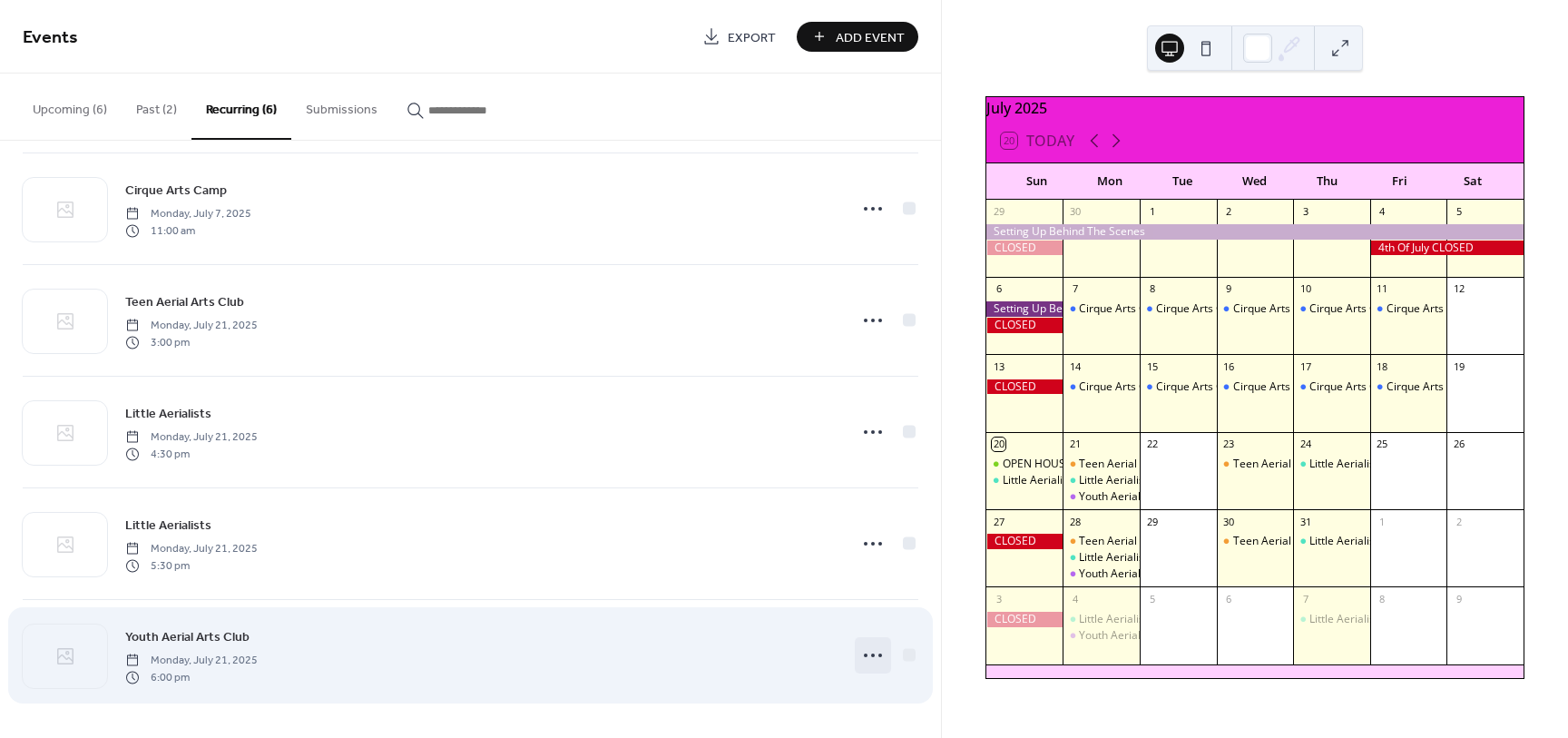 click 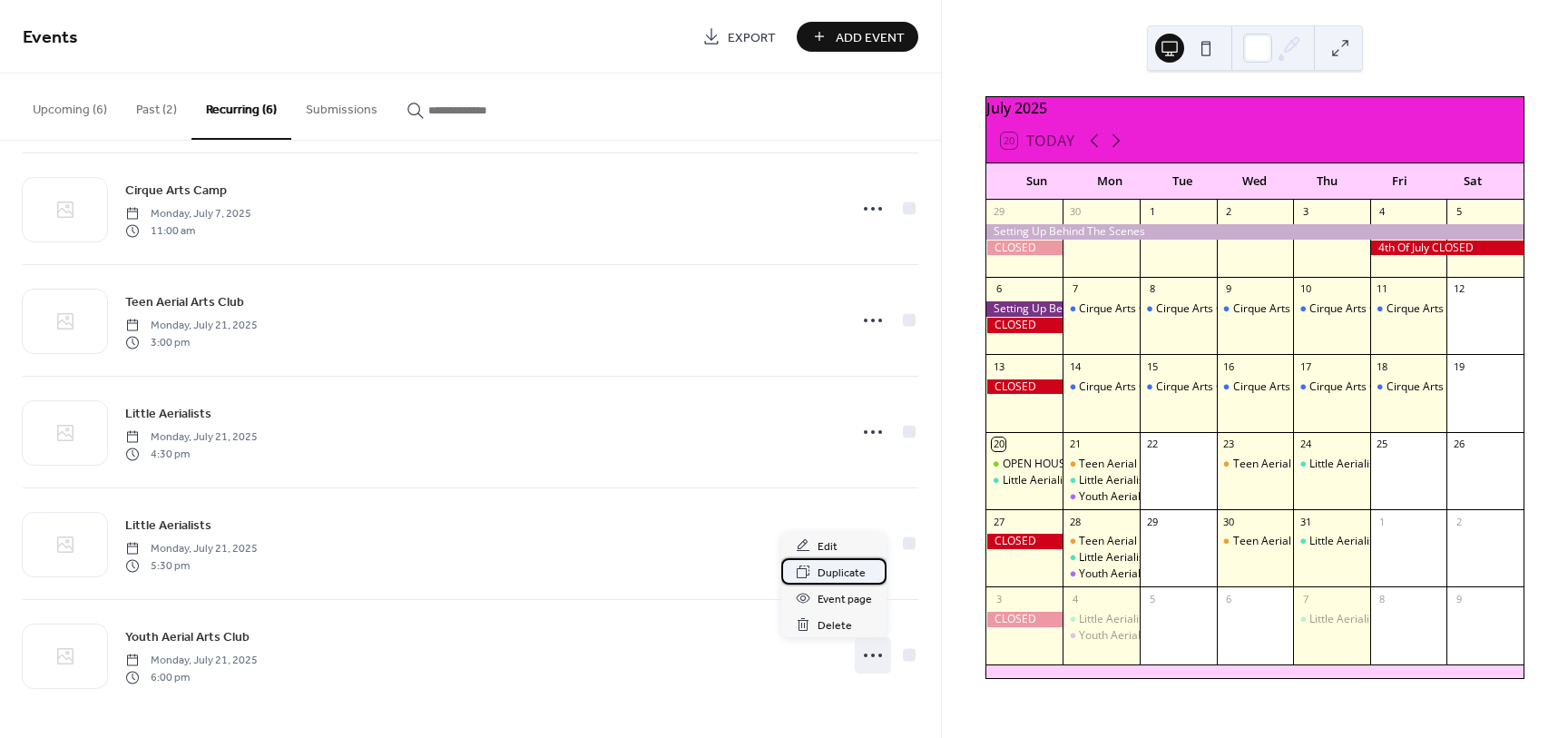 click on "Duplicate" at bounding box center [841, 573] 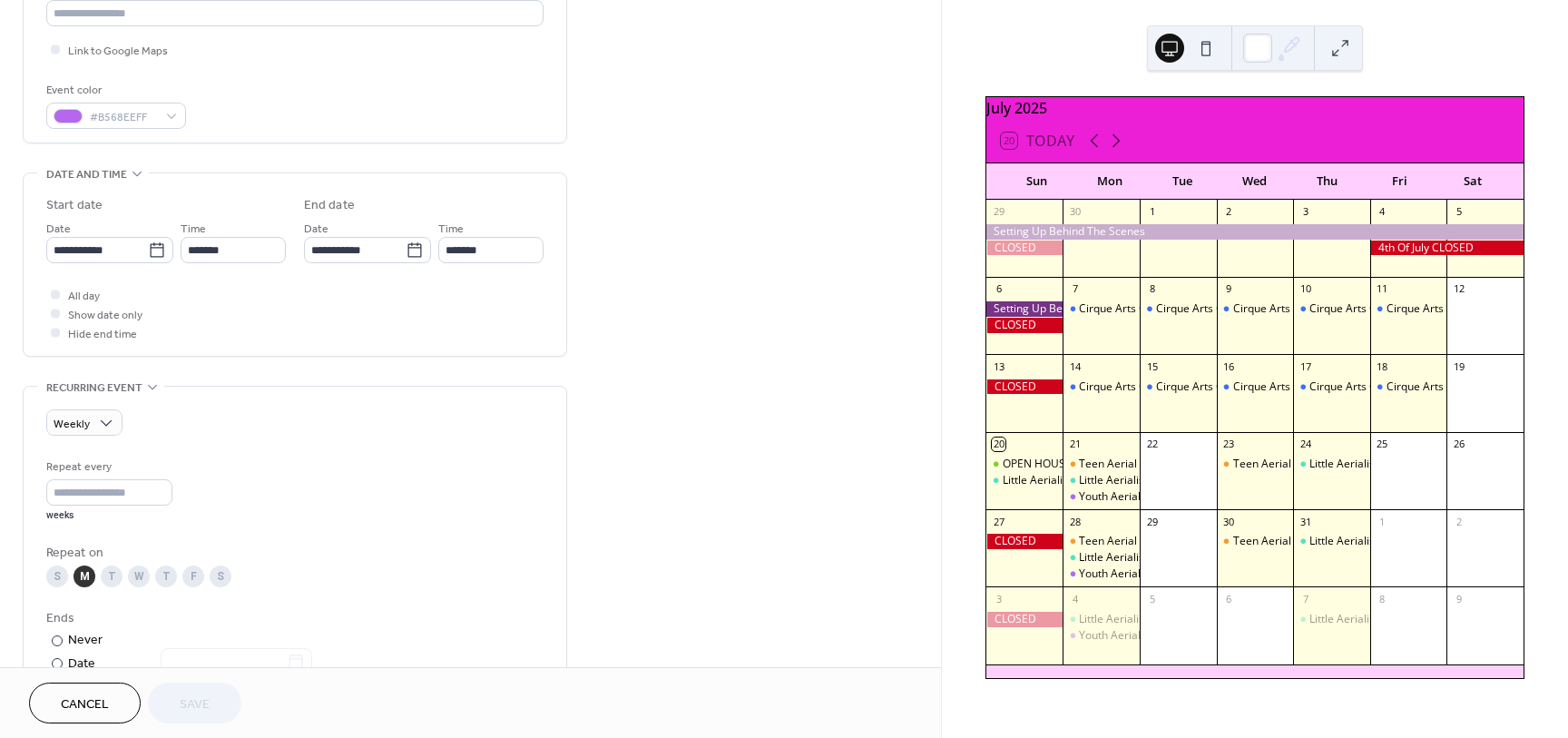 scroll, scrollTop: 421, scrollLeft: 0, axis: vertical 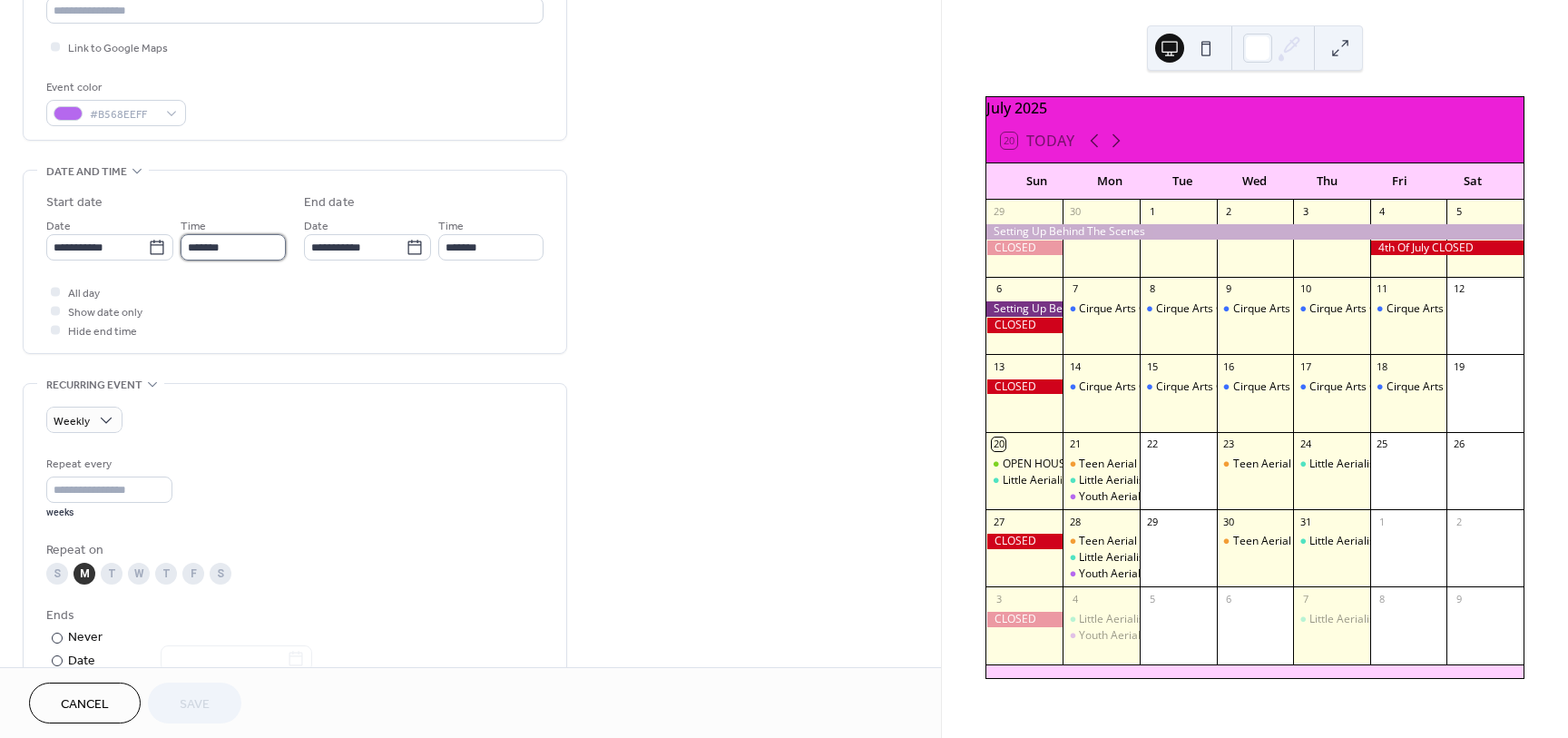 click on "*******" at bounding box center [233, 247] 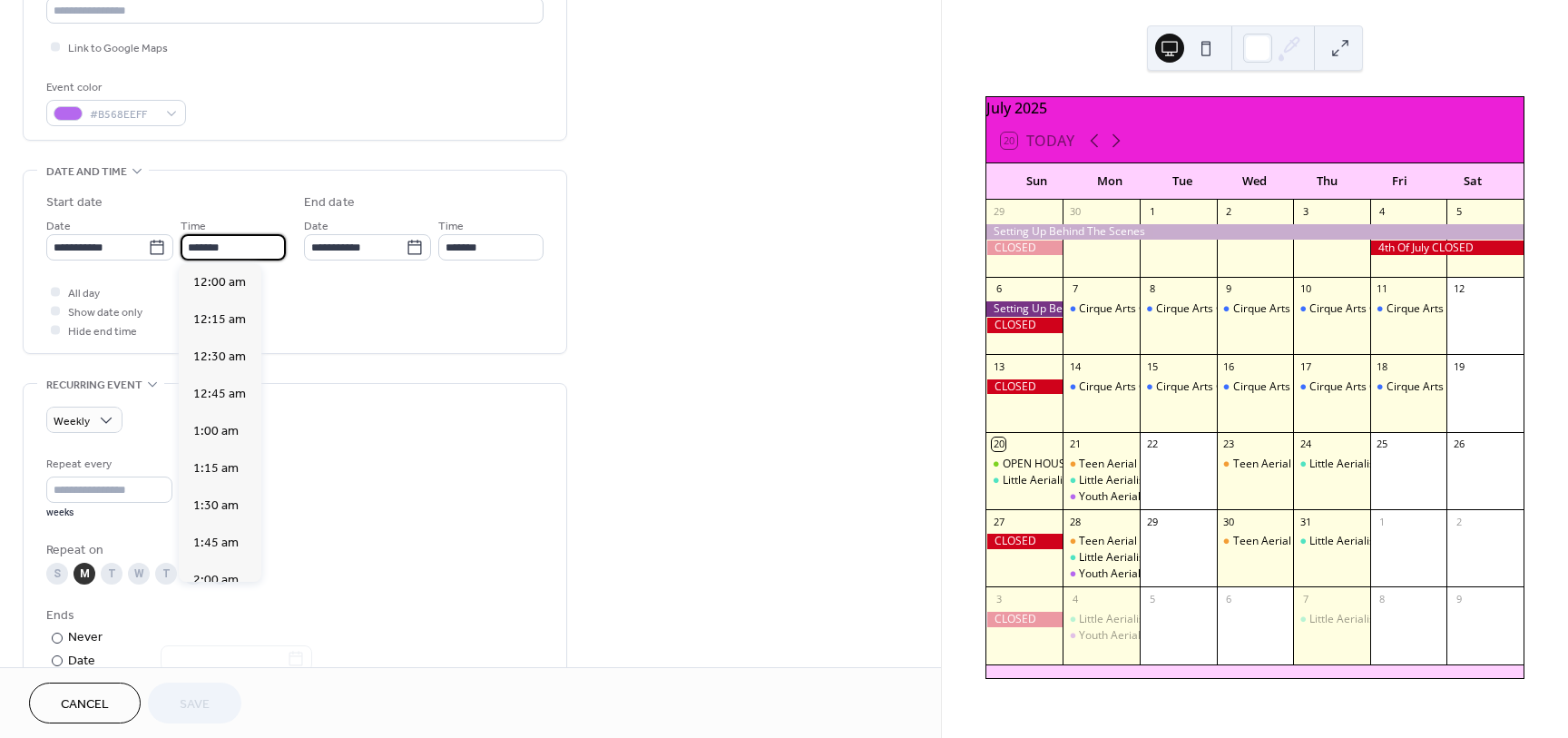 scroll, scrollTop: 2745, scrollLeft: 0, axis: vertical 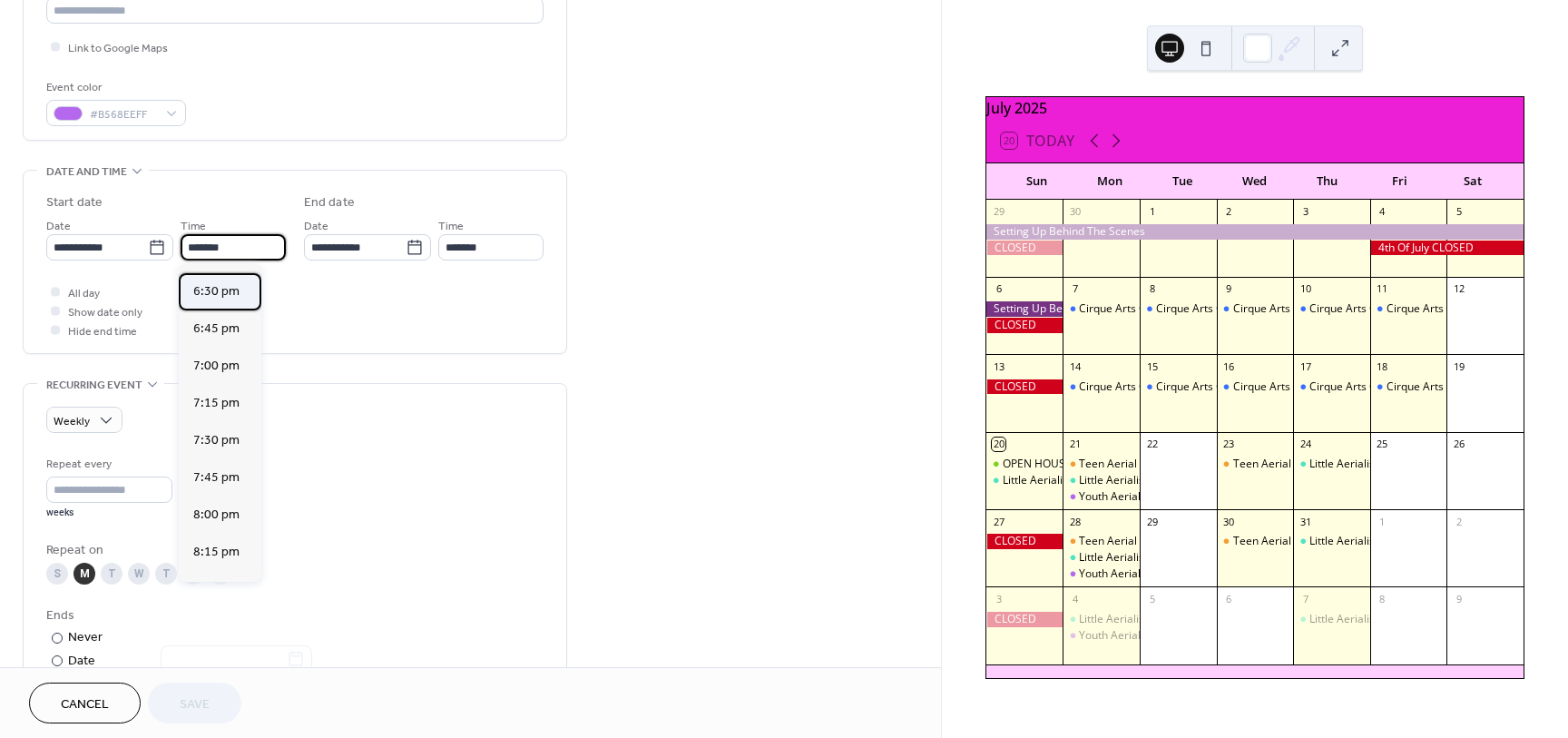 click on "6:30 pm" at bounding box center (216, 291) 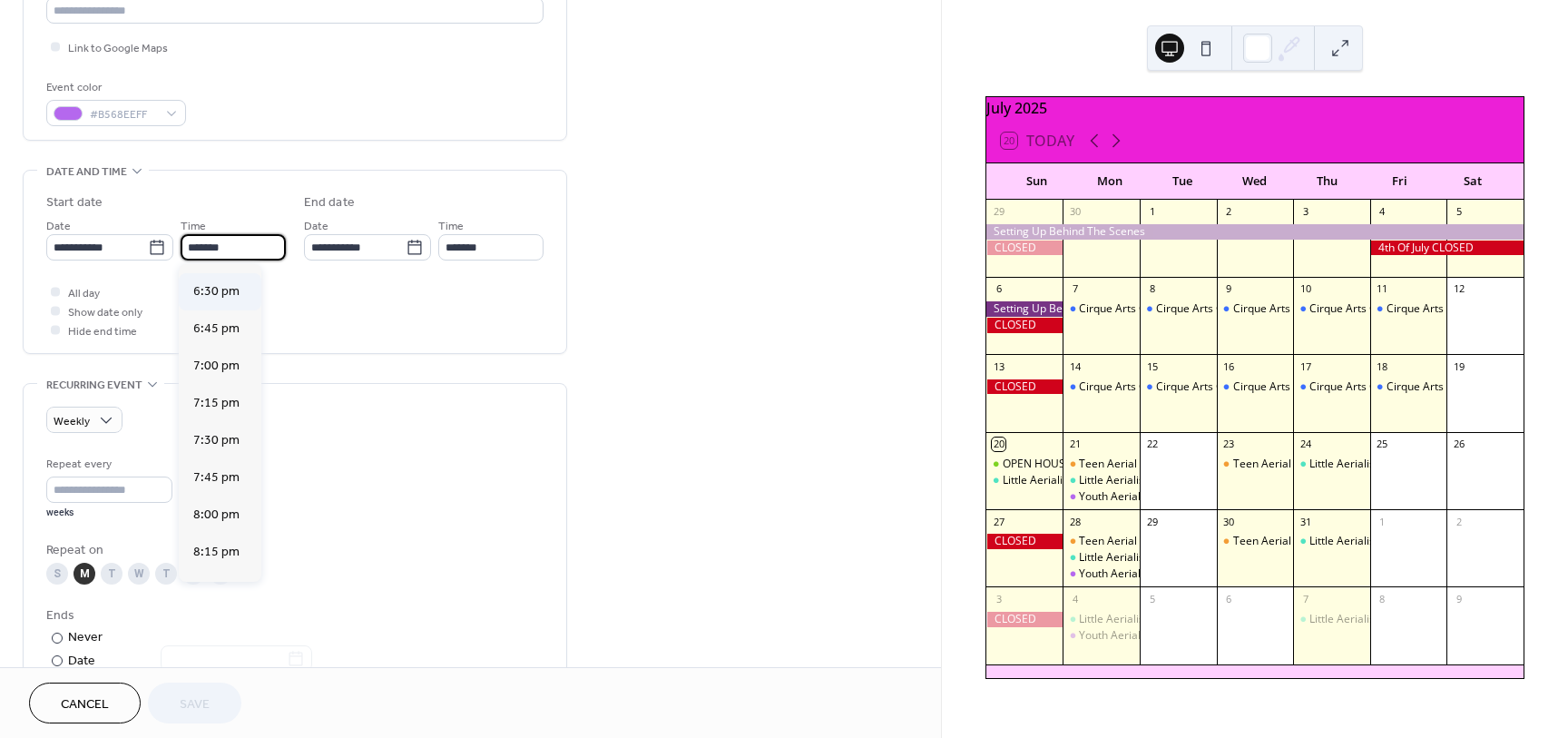 type on "*******" 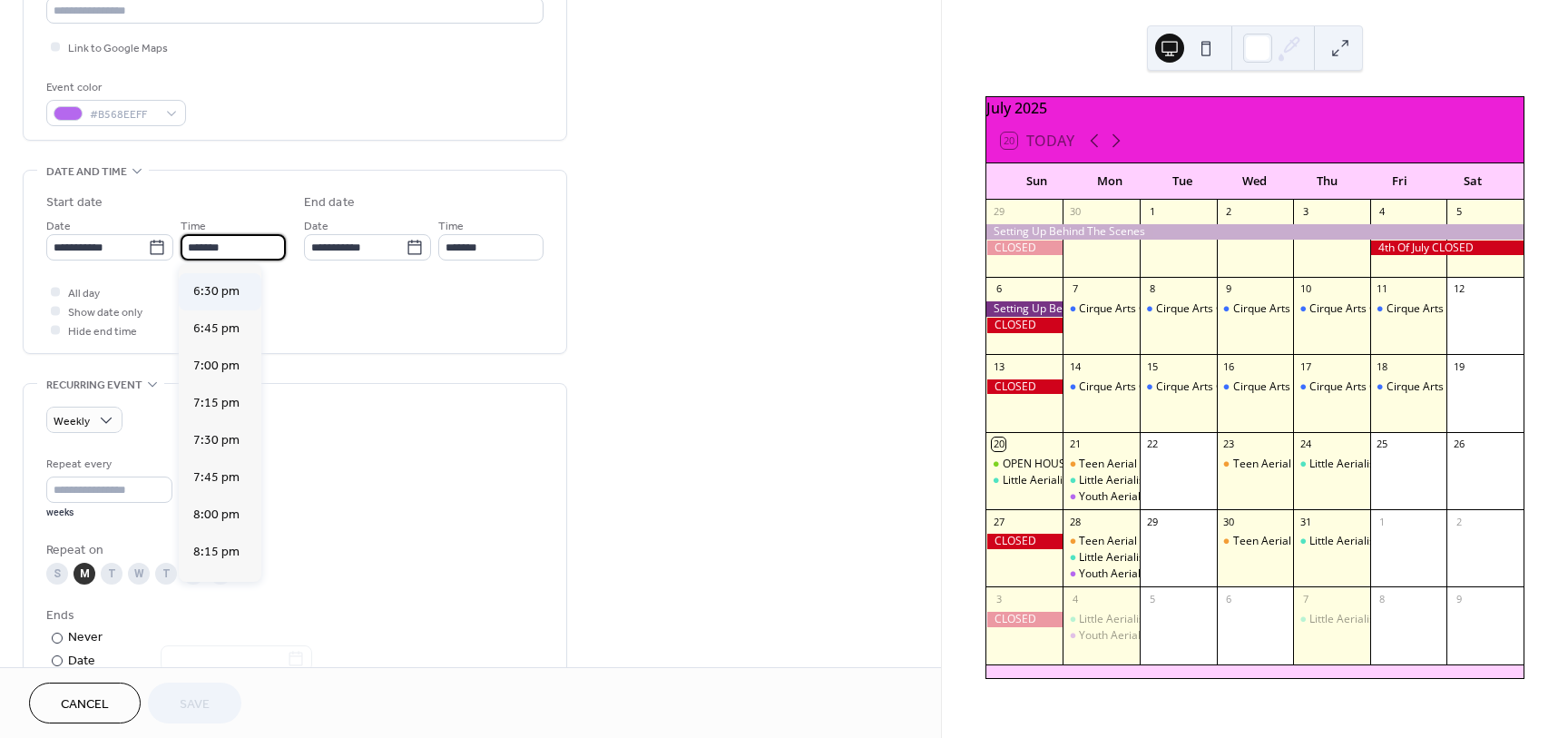 type on "*******" 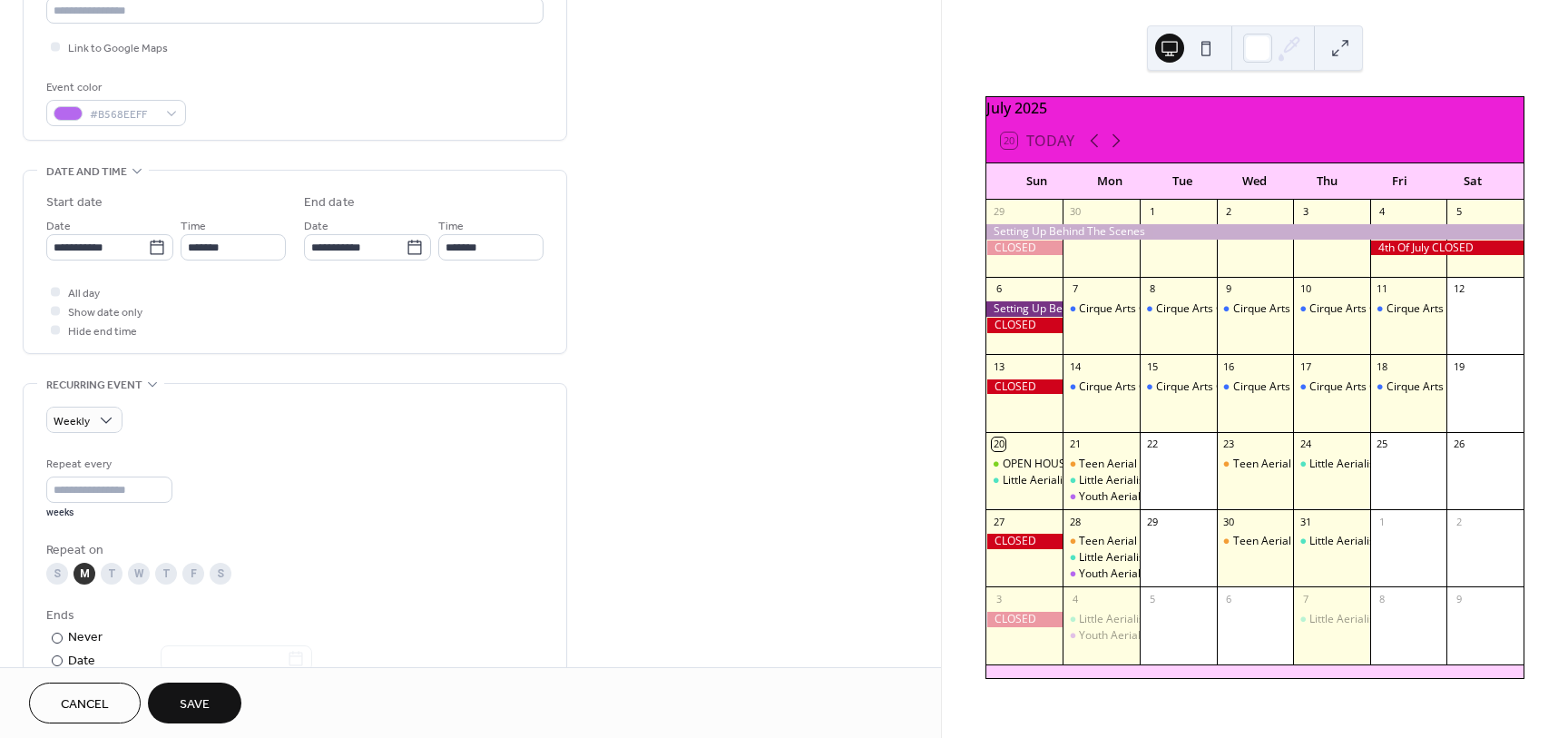 click on "W" at bounding box center [139, 574] 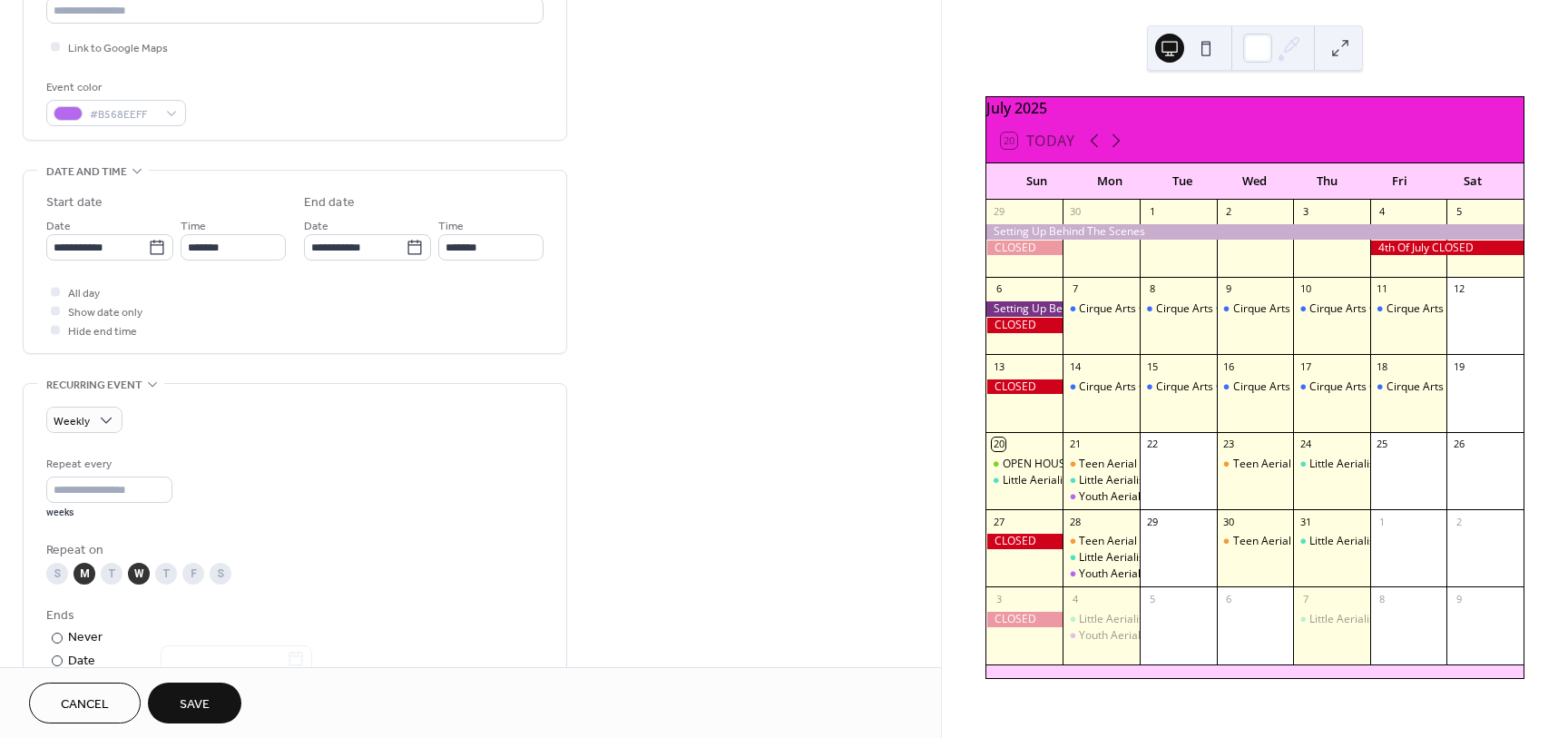 click on "M" at bounding box center [84, 574] 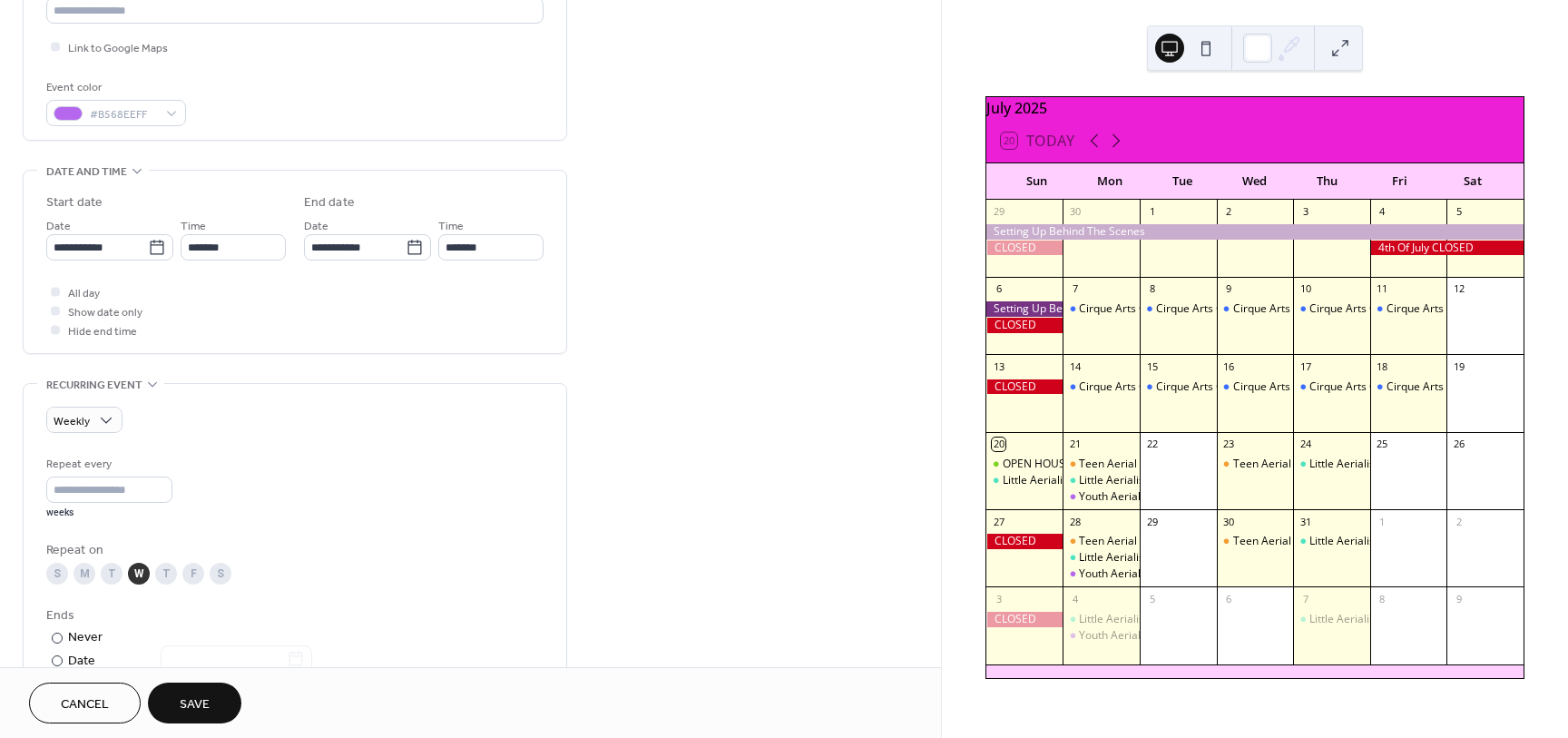 click on "Save" at bounding box center [194, 704] 